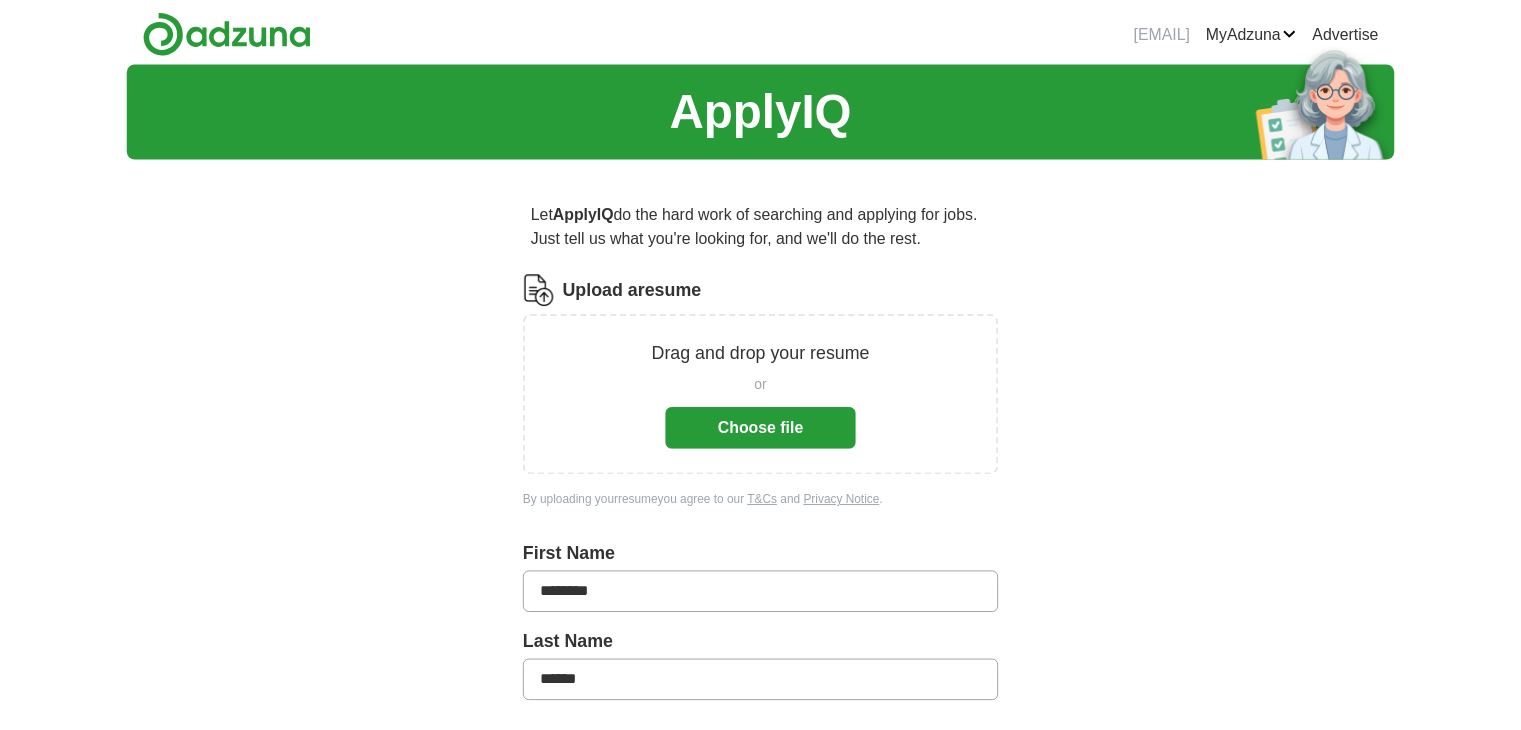 scroll, scrollTop: 0, scrollLeft: 0, axis: both 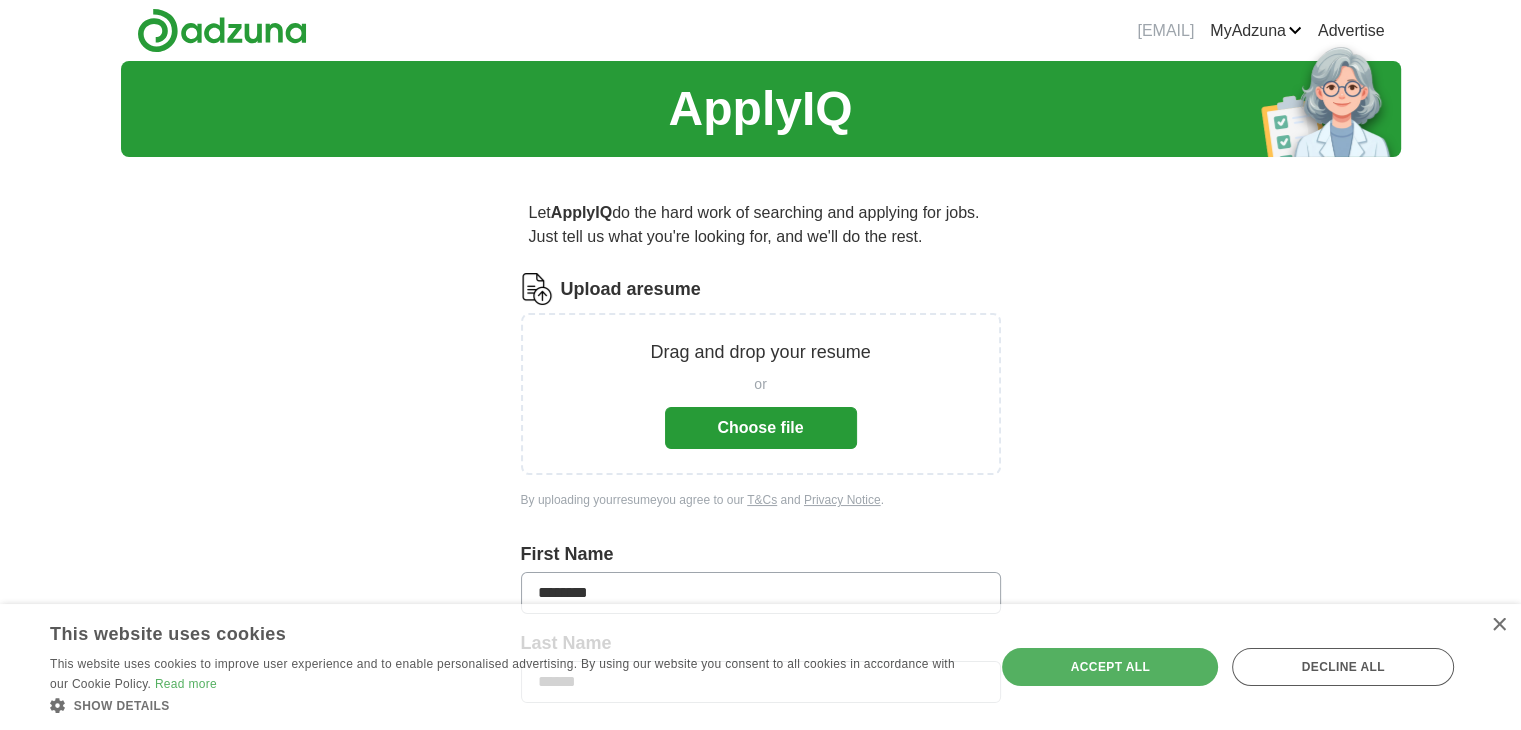 click on "Choose file" at bounding box center [761, 428] 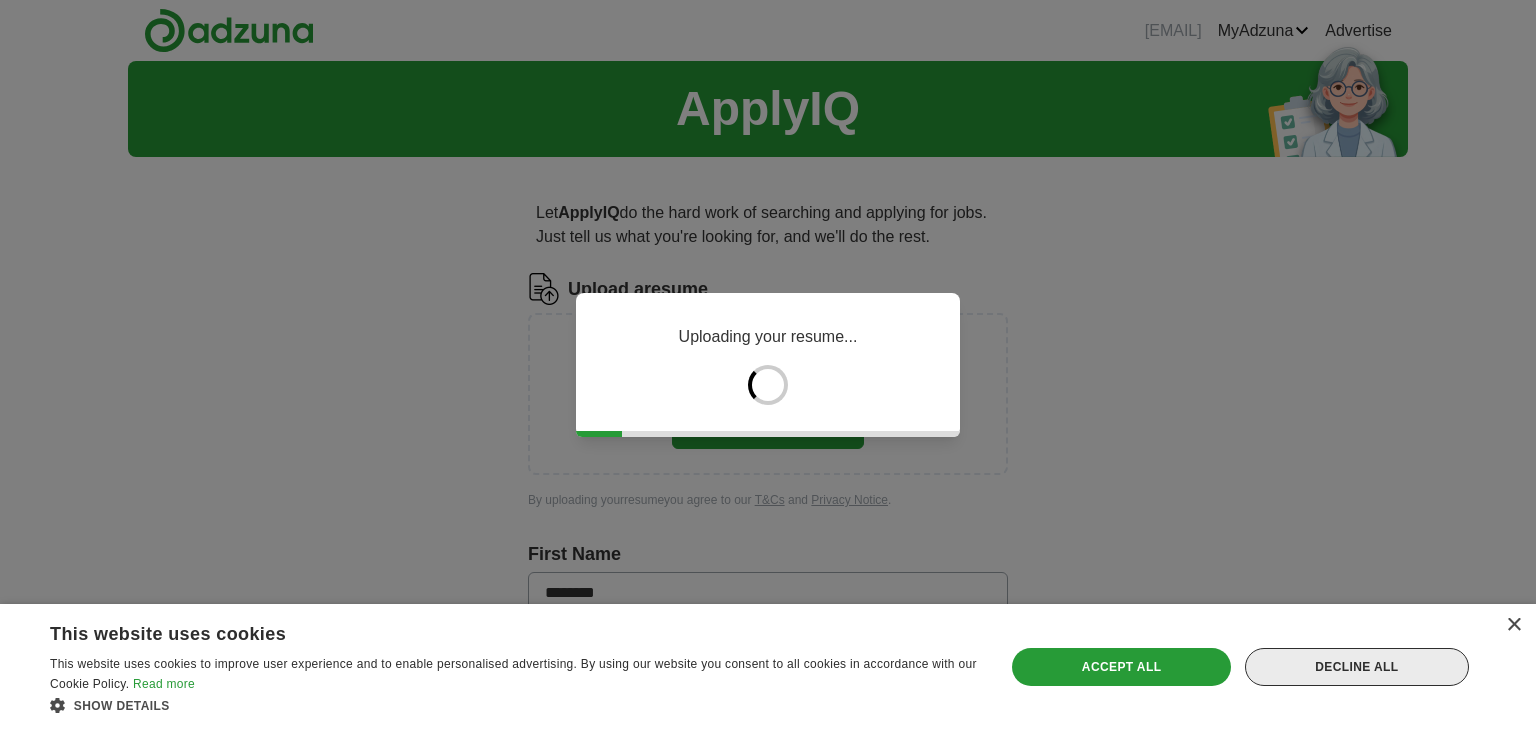 click on "Decline all" at bounding box center (1357, 667) 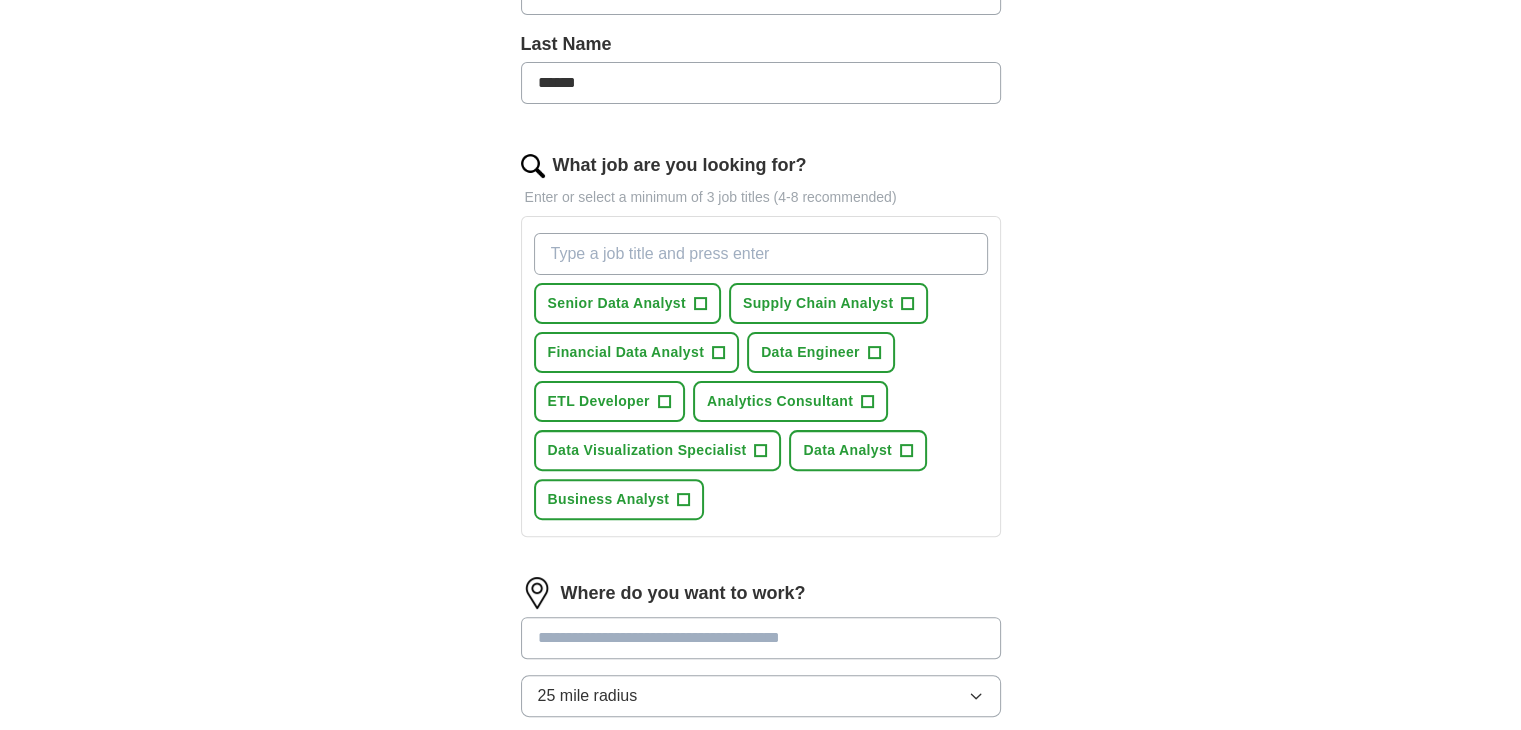 scroll, scrollTop: 523, scrollLeft: 0, axis: vertical 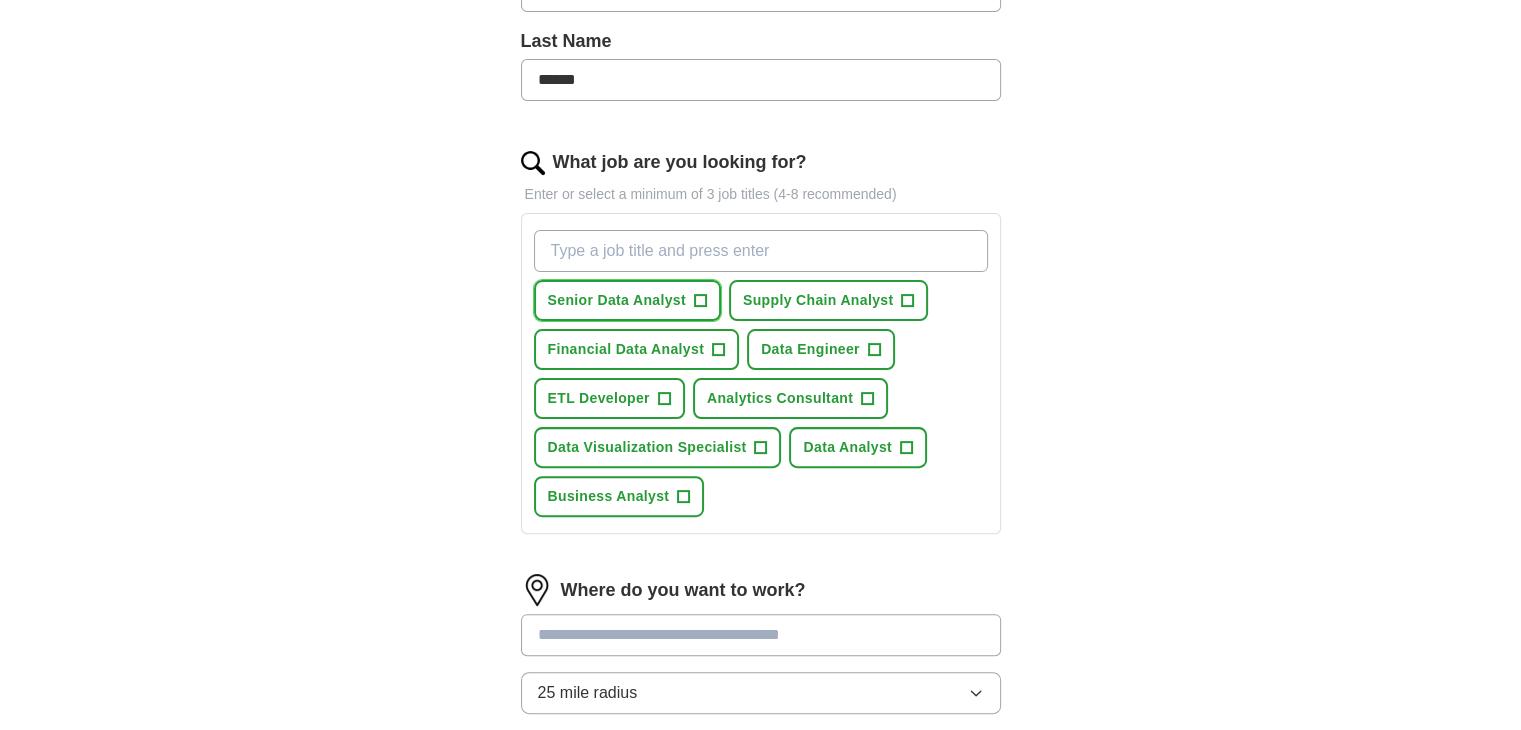 click on "+" at bounding box center [700, 301] 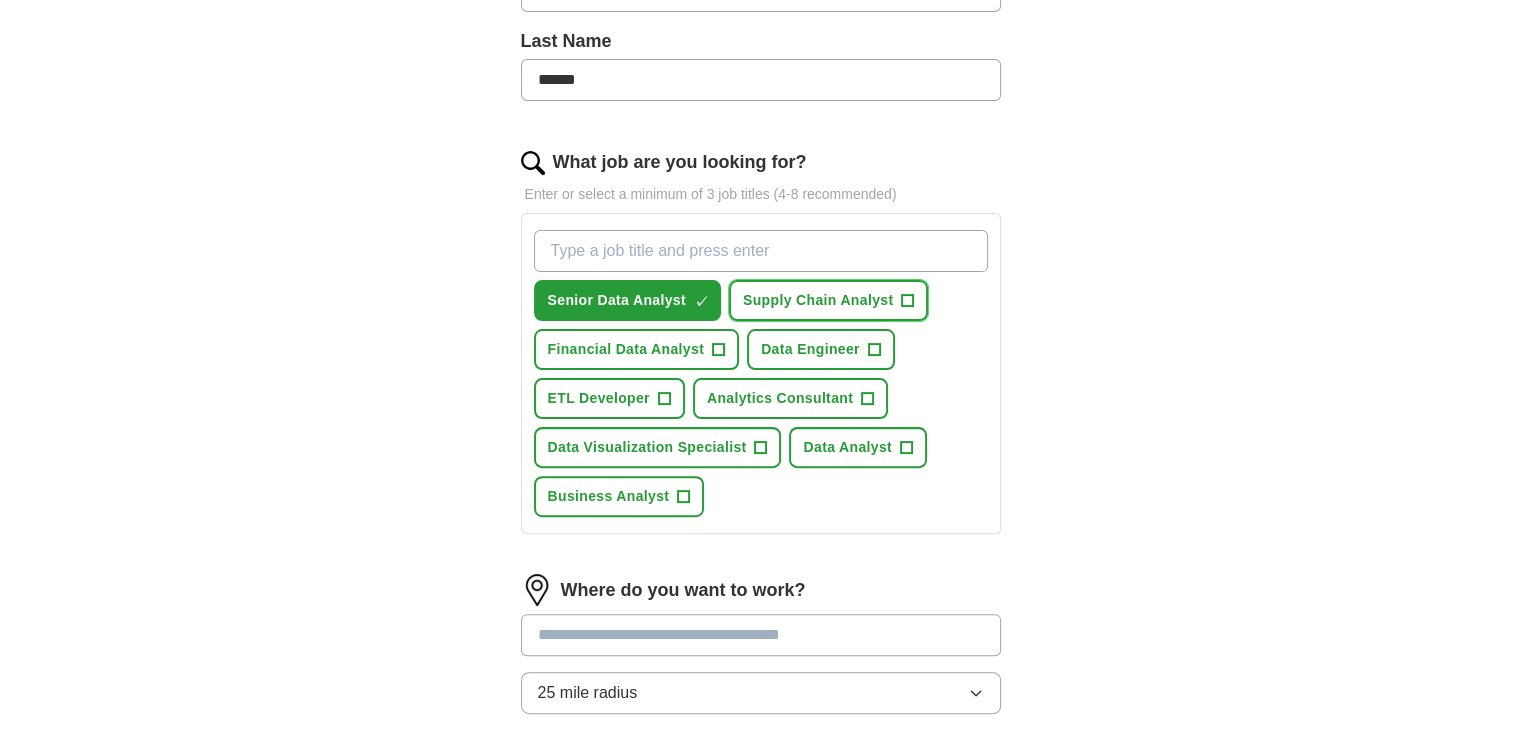 click on "+" at bounding box center (908, 301) 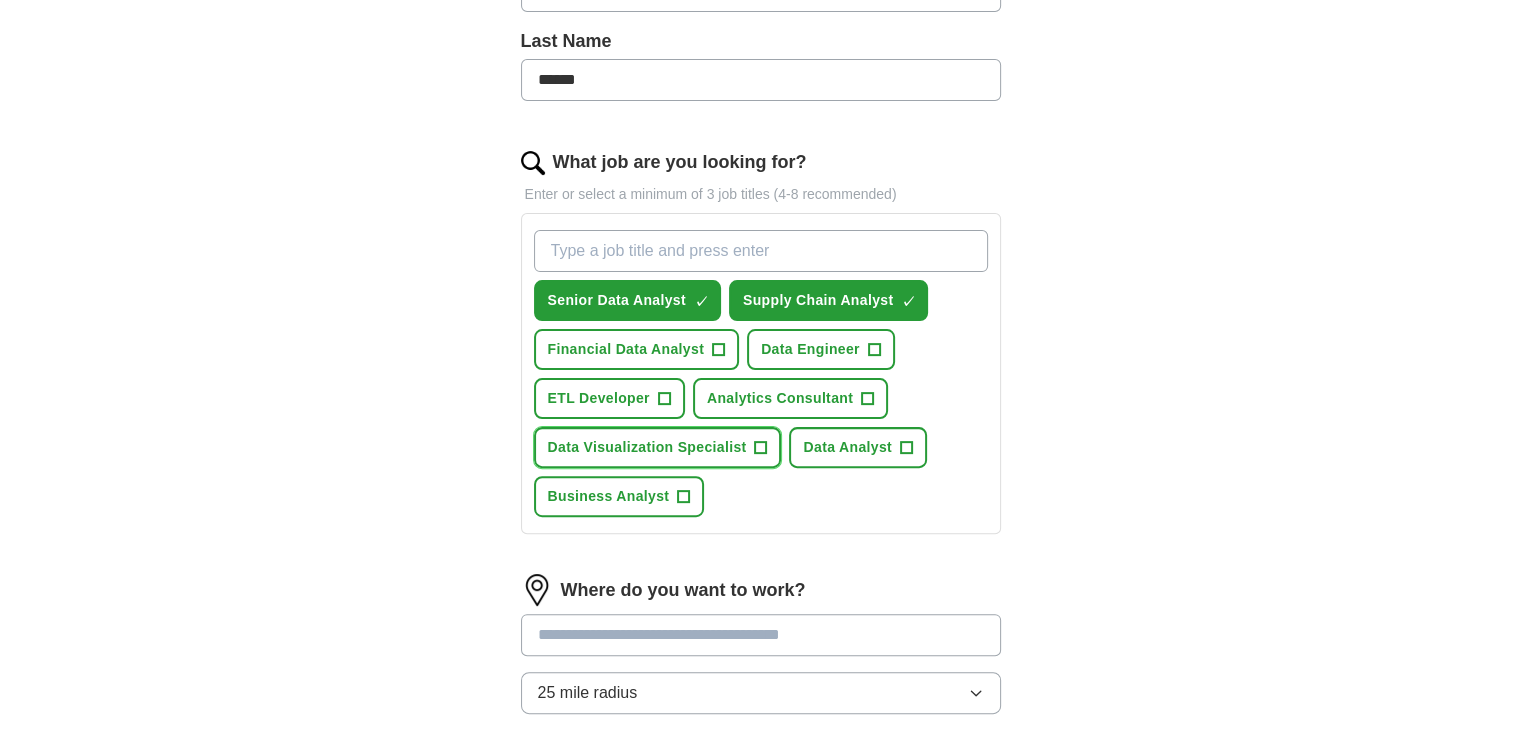 click on "+" at bounding box center (761, 448) 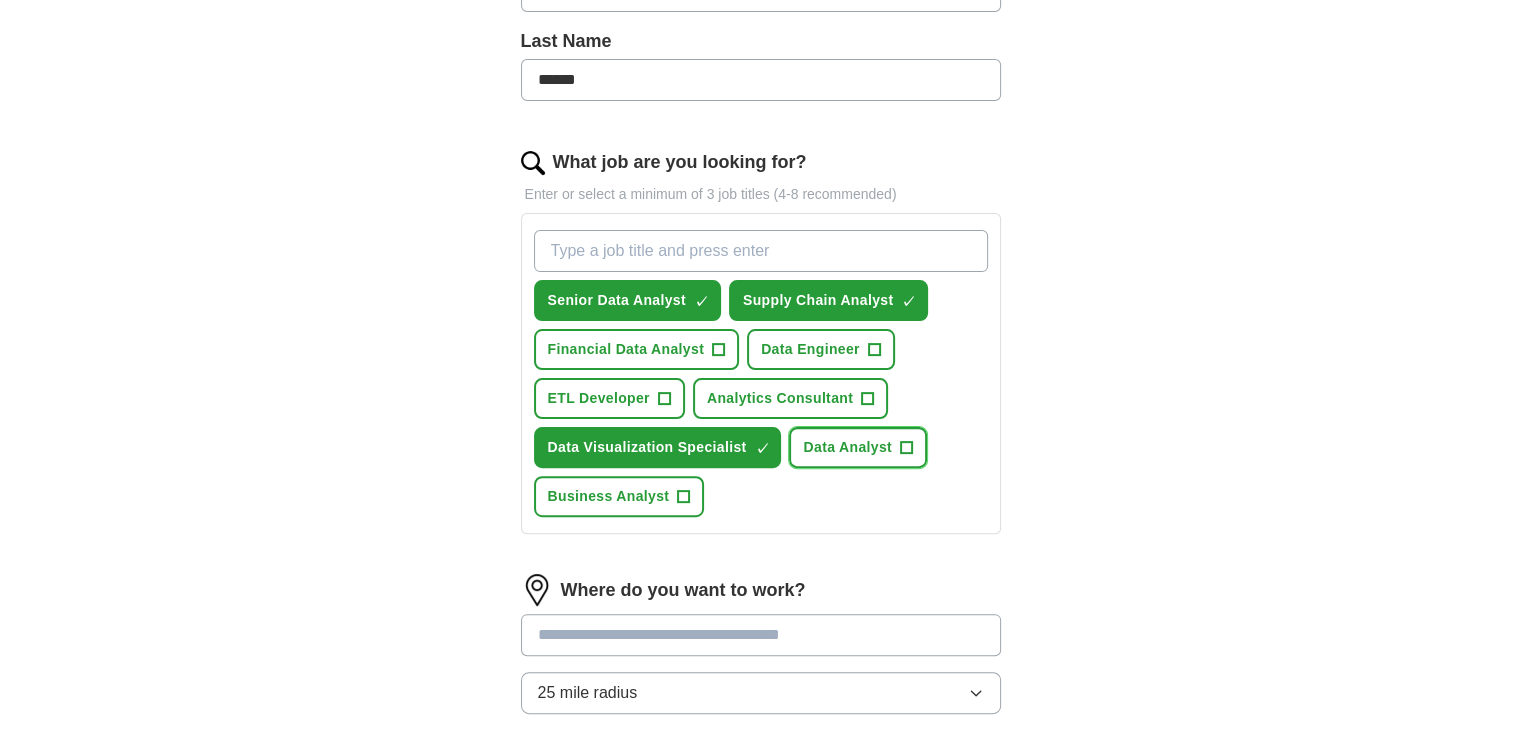 click on "Data Analyst" at bounding box center (847, 447) 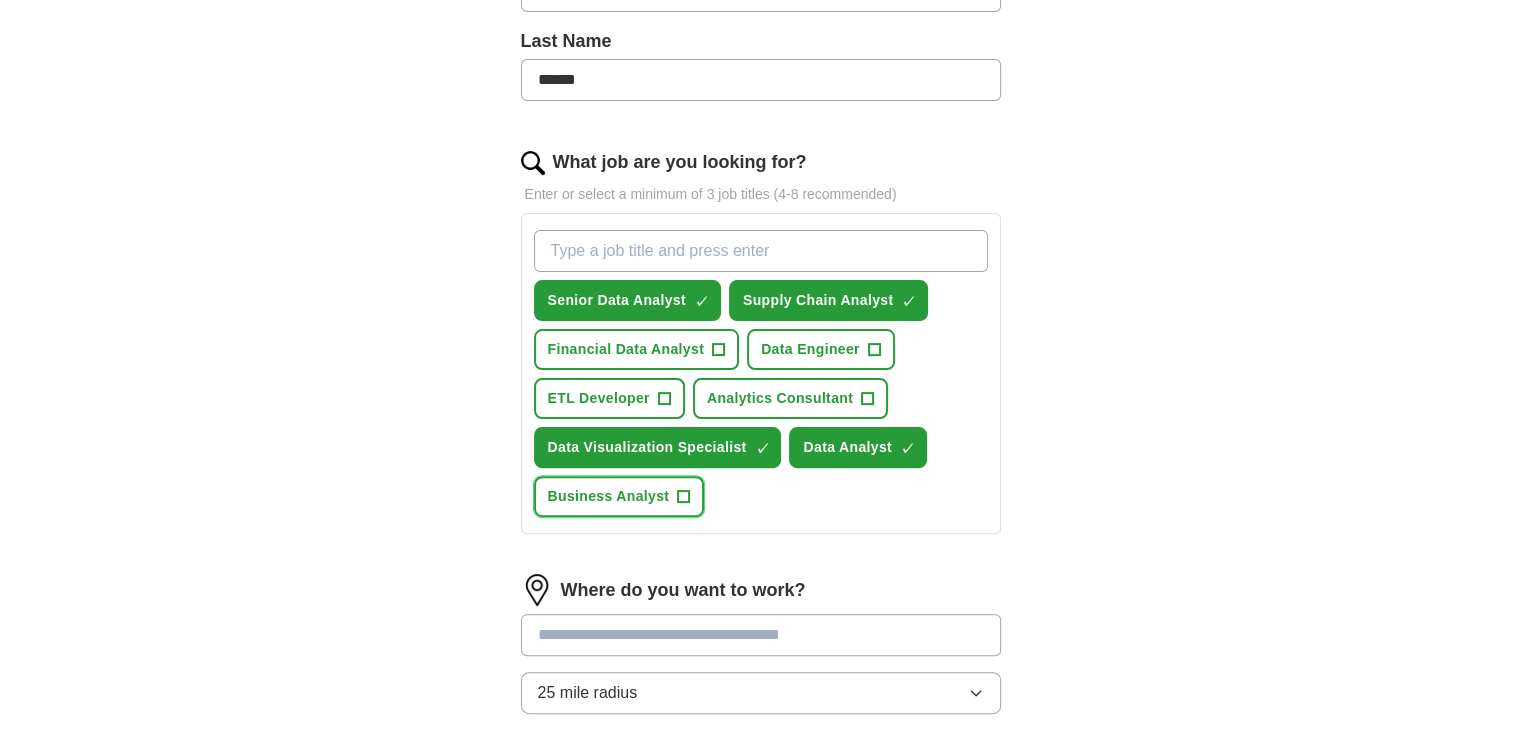 click on "Business Analyst" at bounding box center [609, 496] 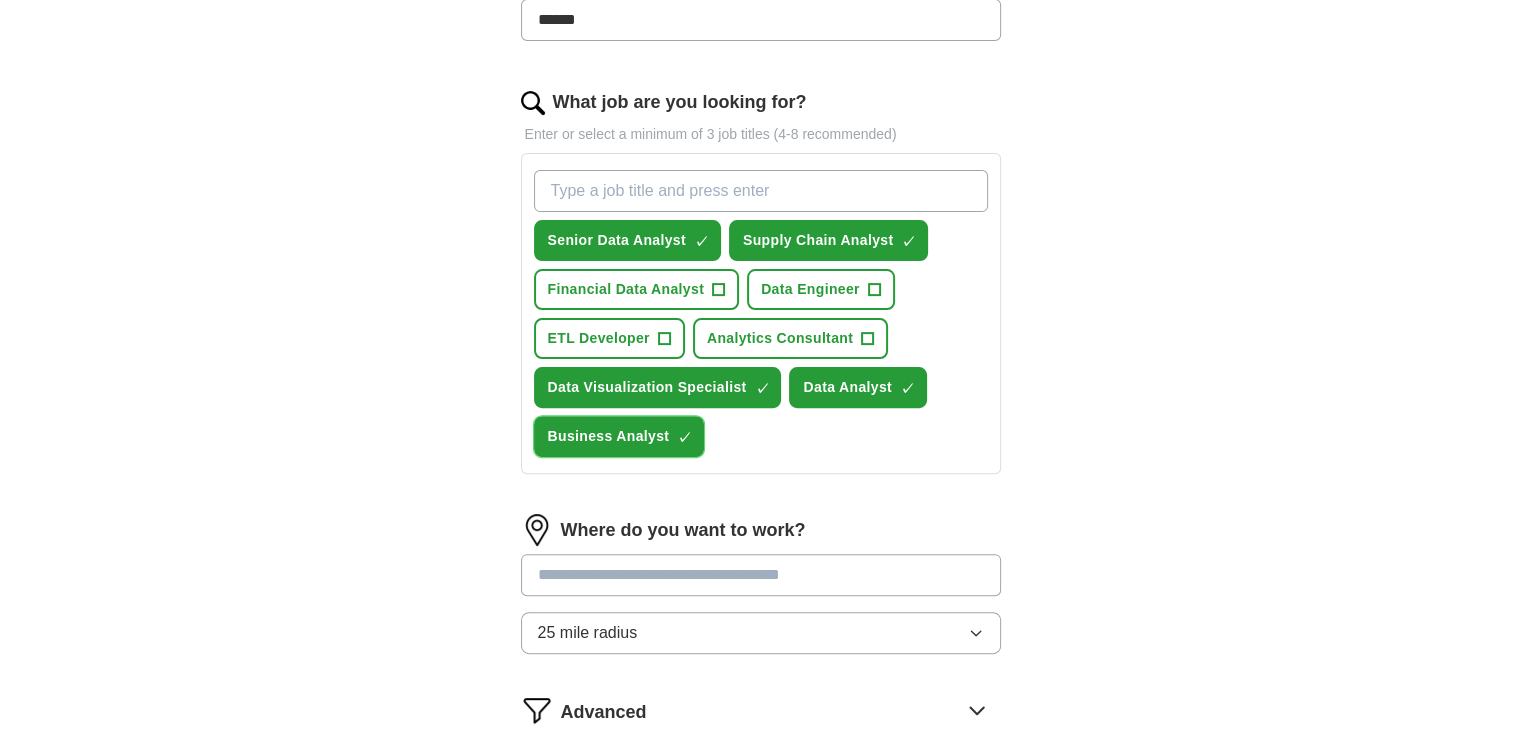 scroll, scrollTop: 582, scrollLeft: 0, axis: vertical 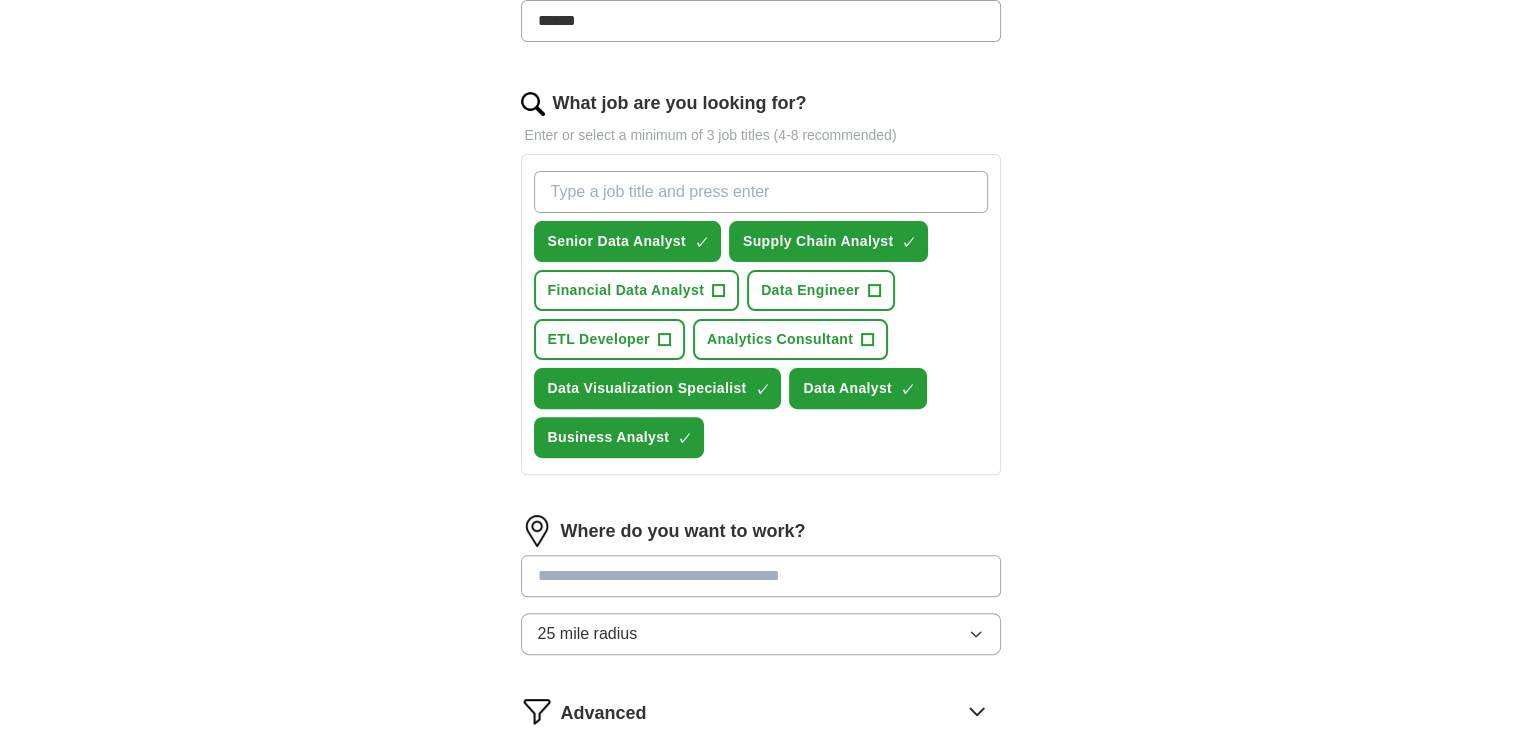 click on "What job are you looking for?" at bounding box center (761, 192) 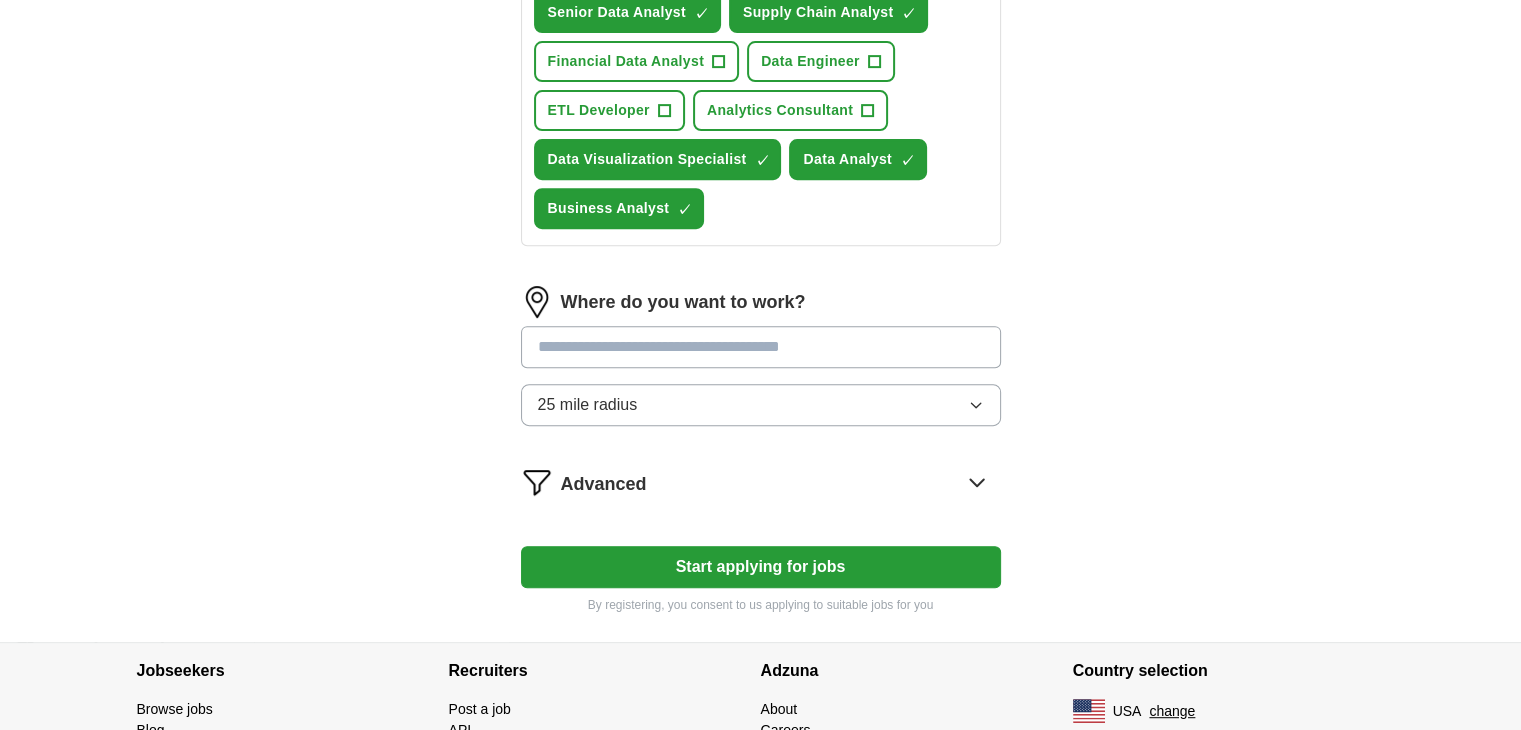 scroll, scrollTop: 812, scrollLeft: 0, axis: vertical 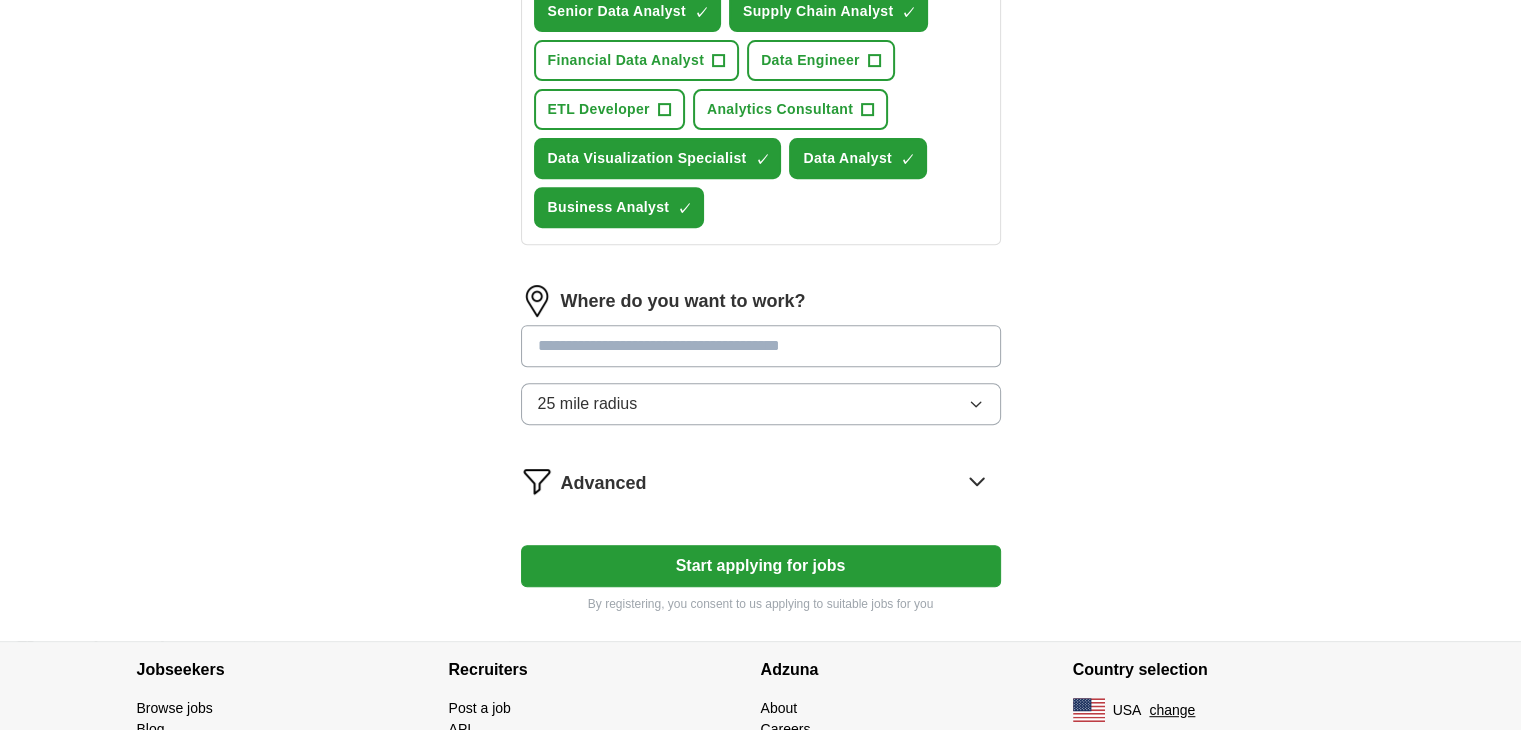 click at bounding box center [761, 346] 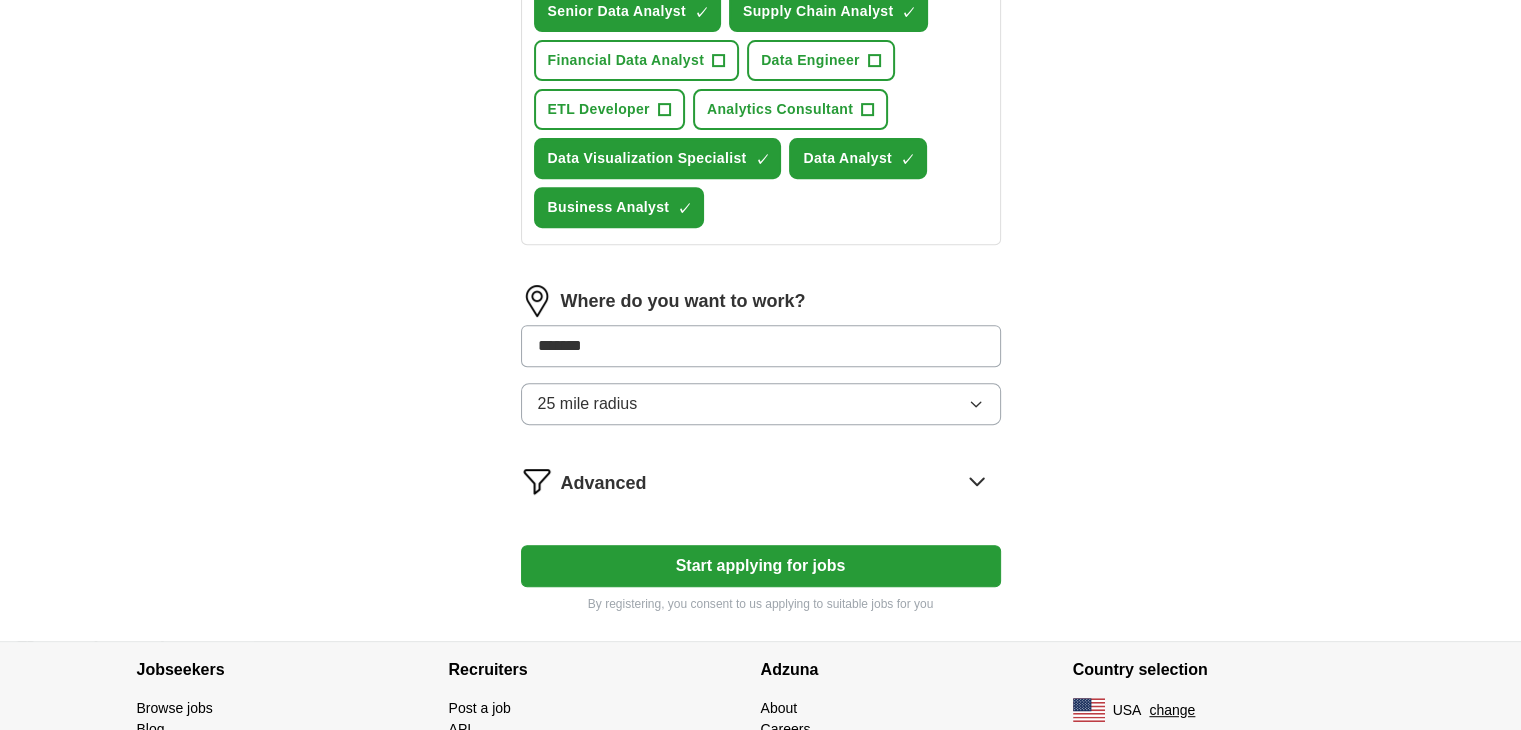 click on "*******" at bounding box center [761, 346] 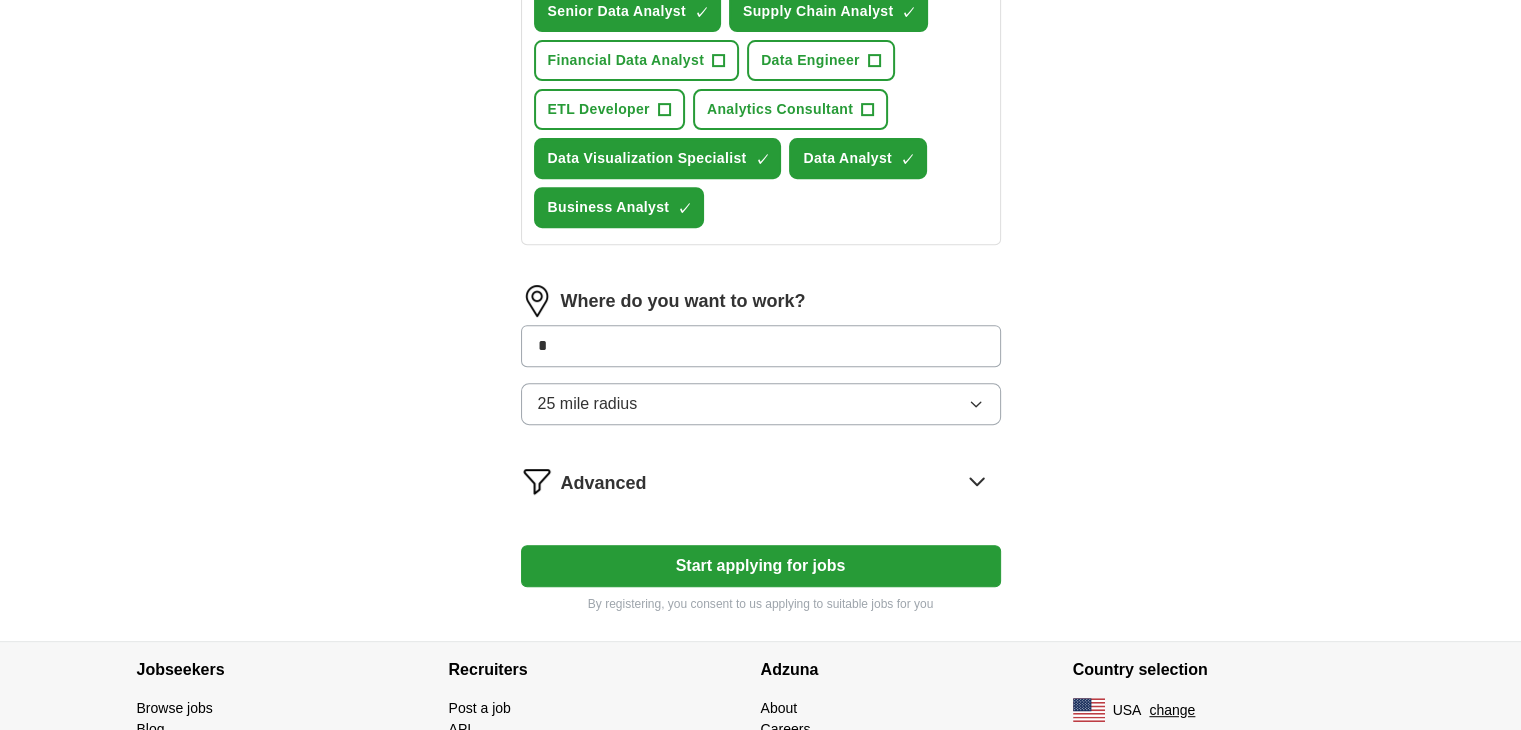 type on "**" 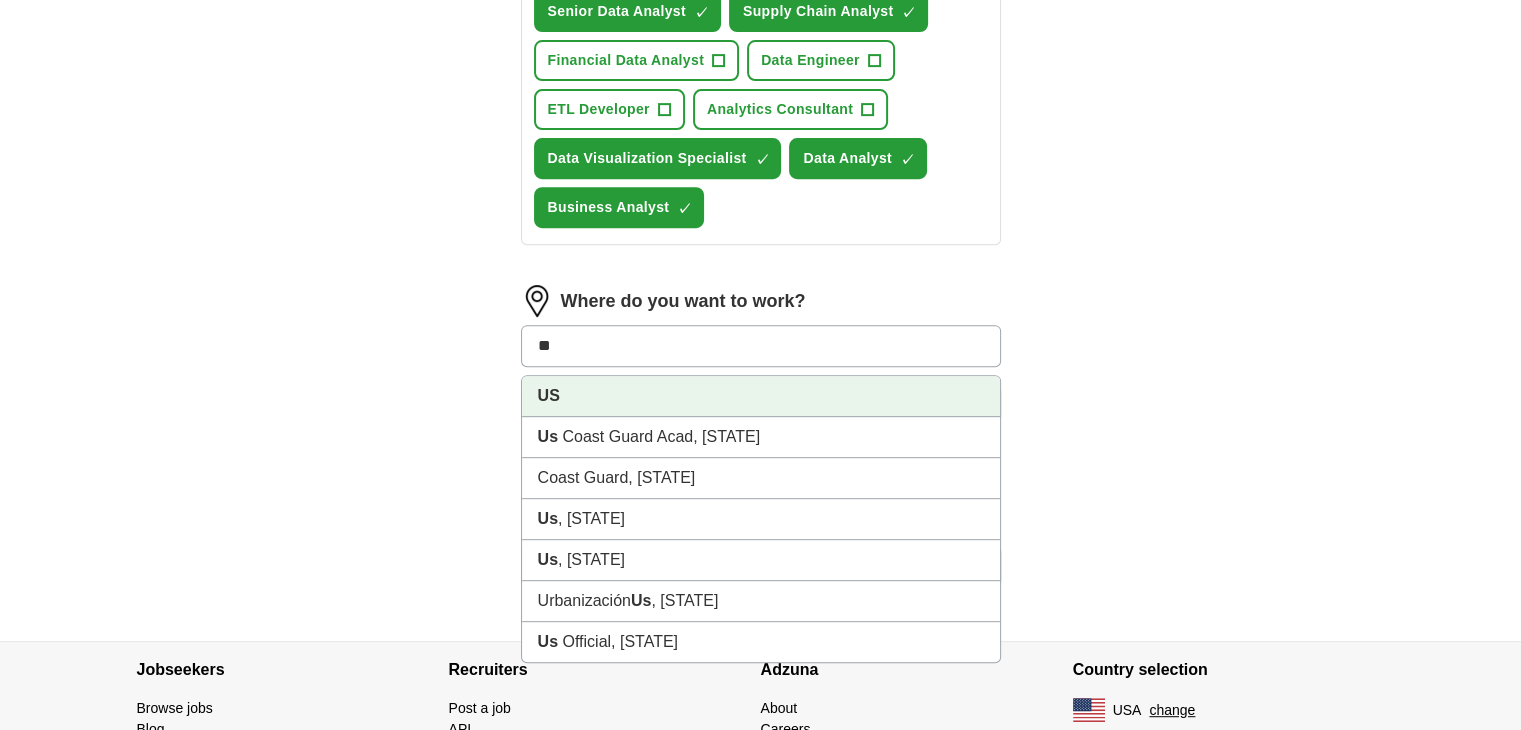 click on "US" at bounding box center [761, 396] 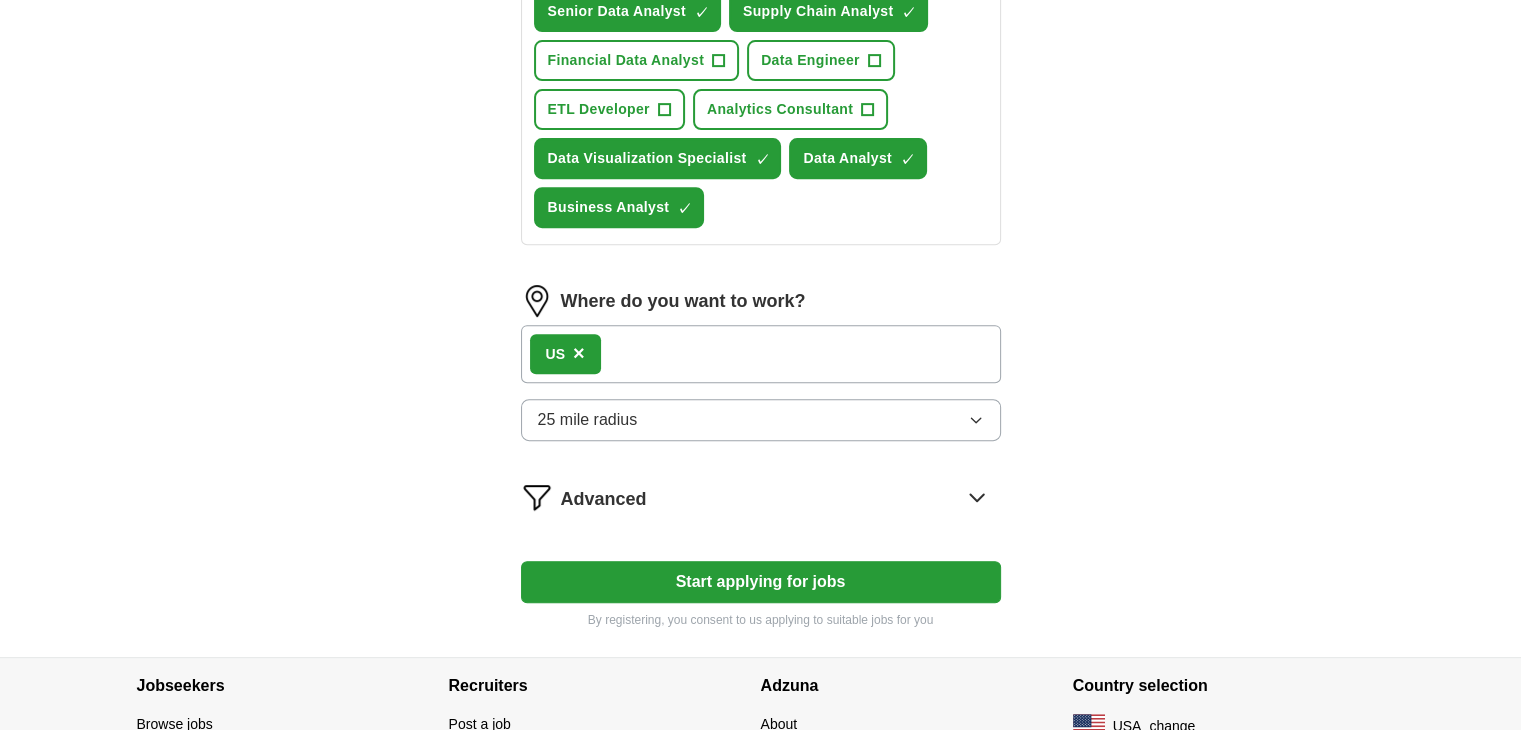 click on "US" at bounding box center (761, 354) 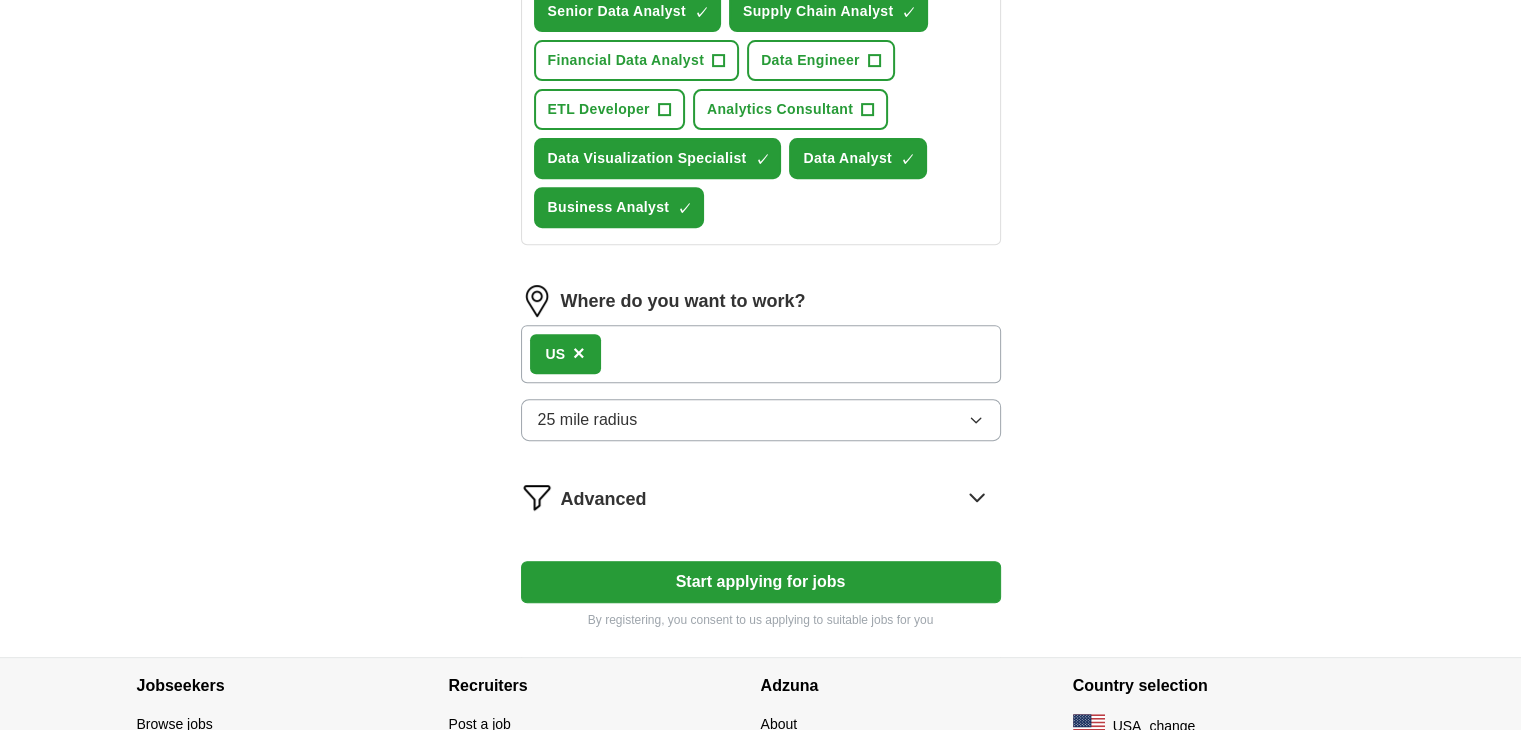 click on "×" at bounding box center [579, 353] 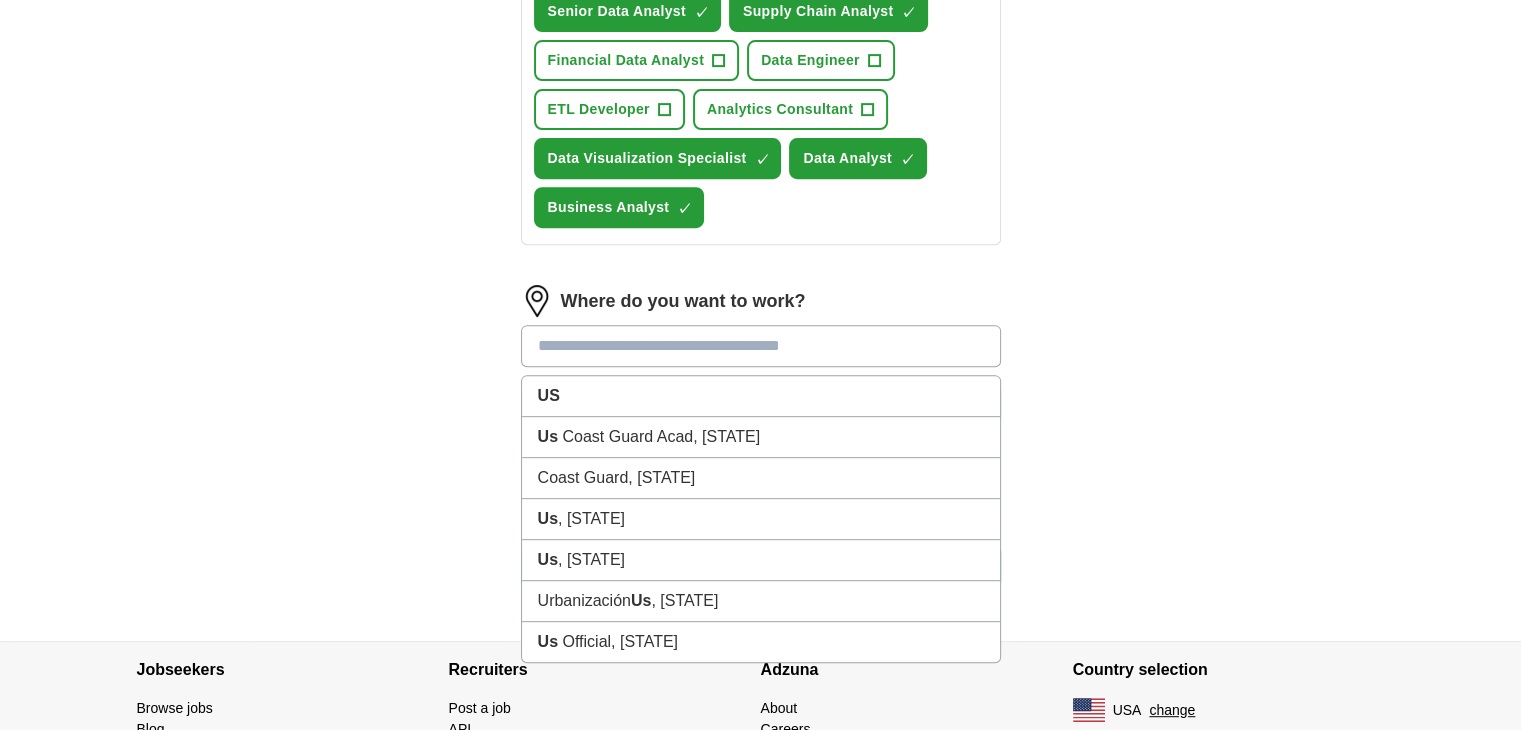 click at bounding box center (761, 346) 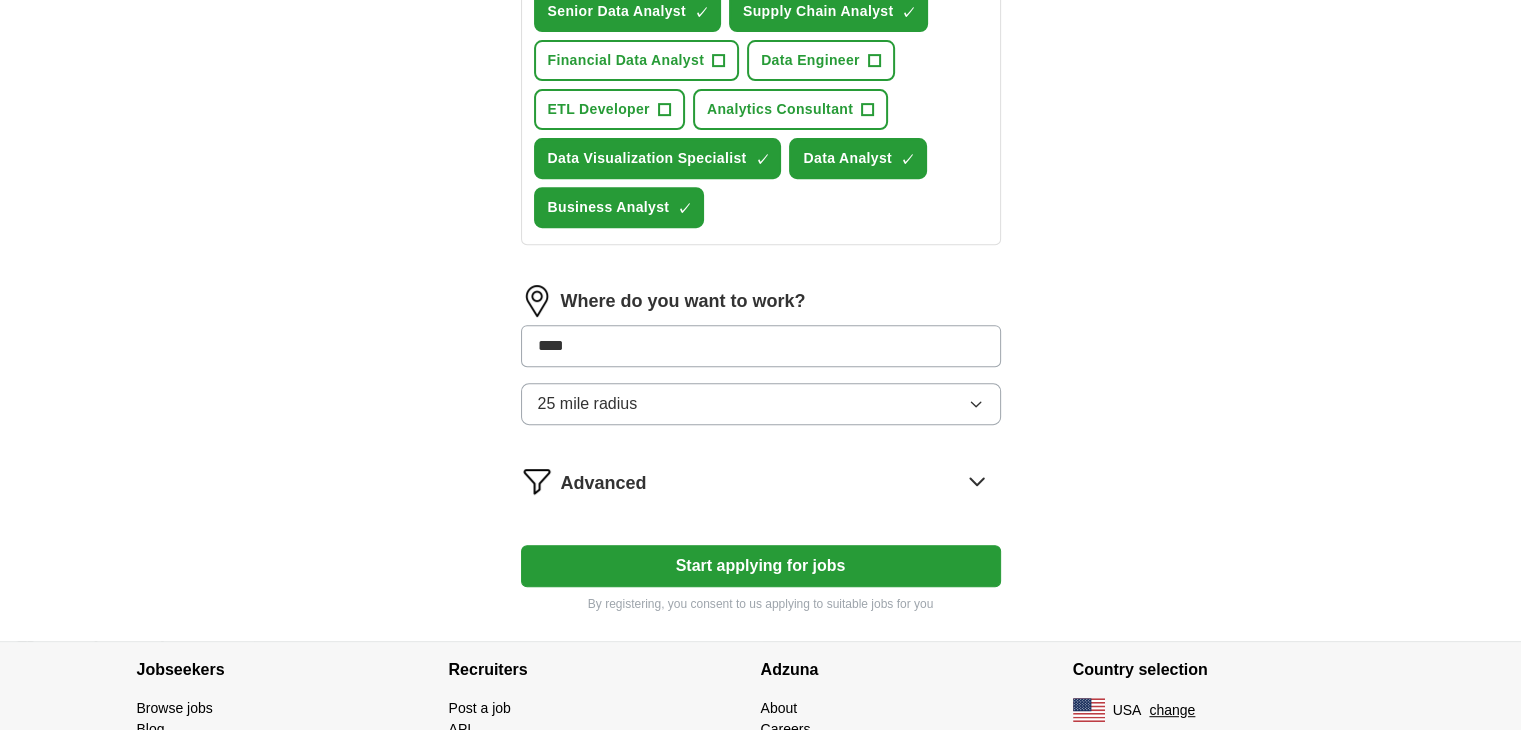 type on "*****" 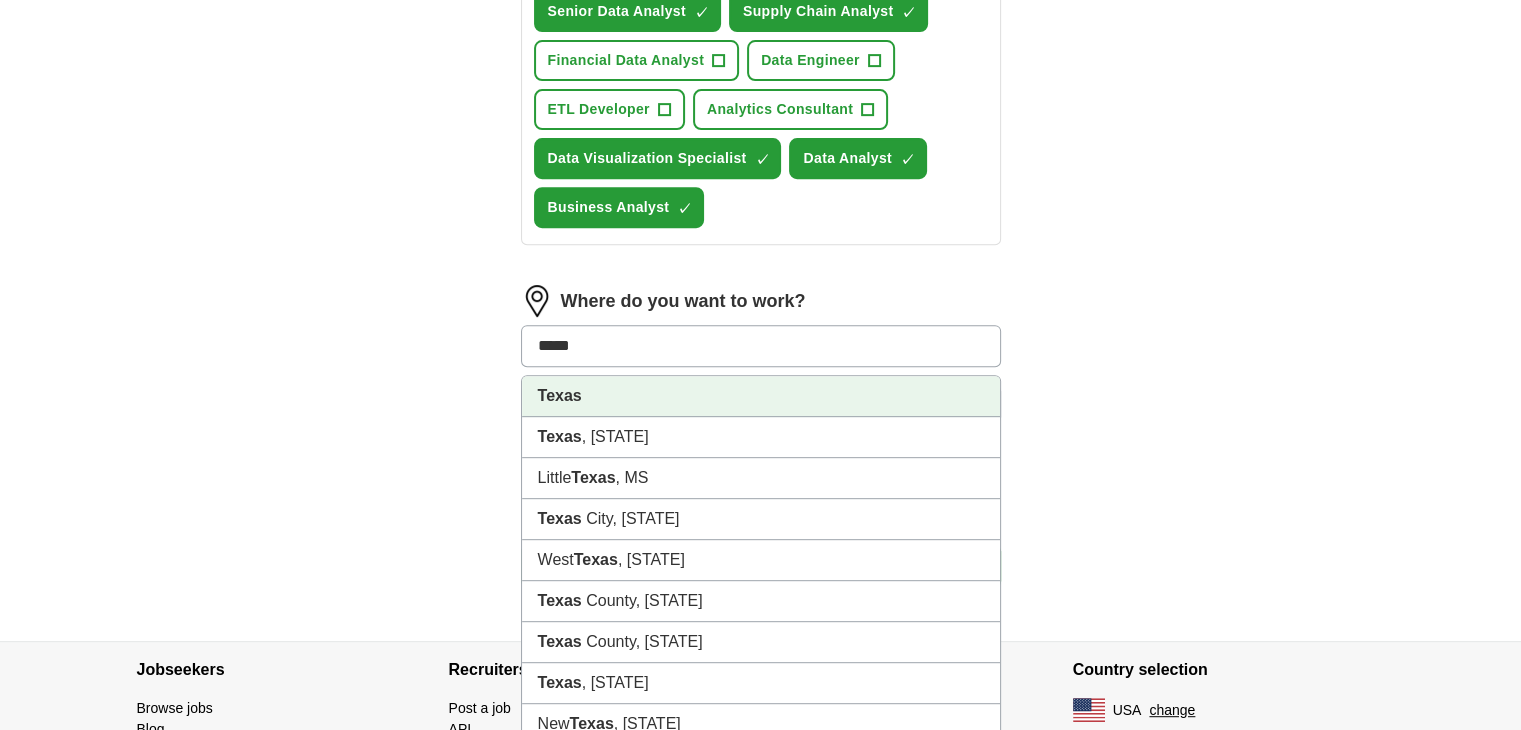 click on "Texas" at bounding box center (761, 396) 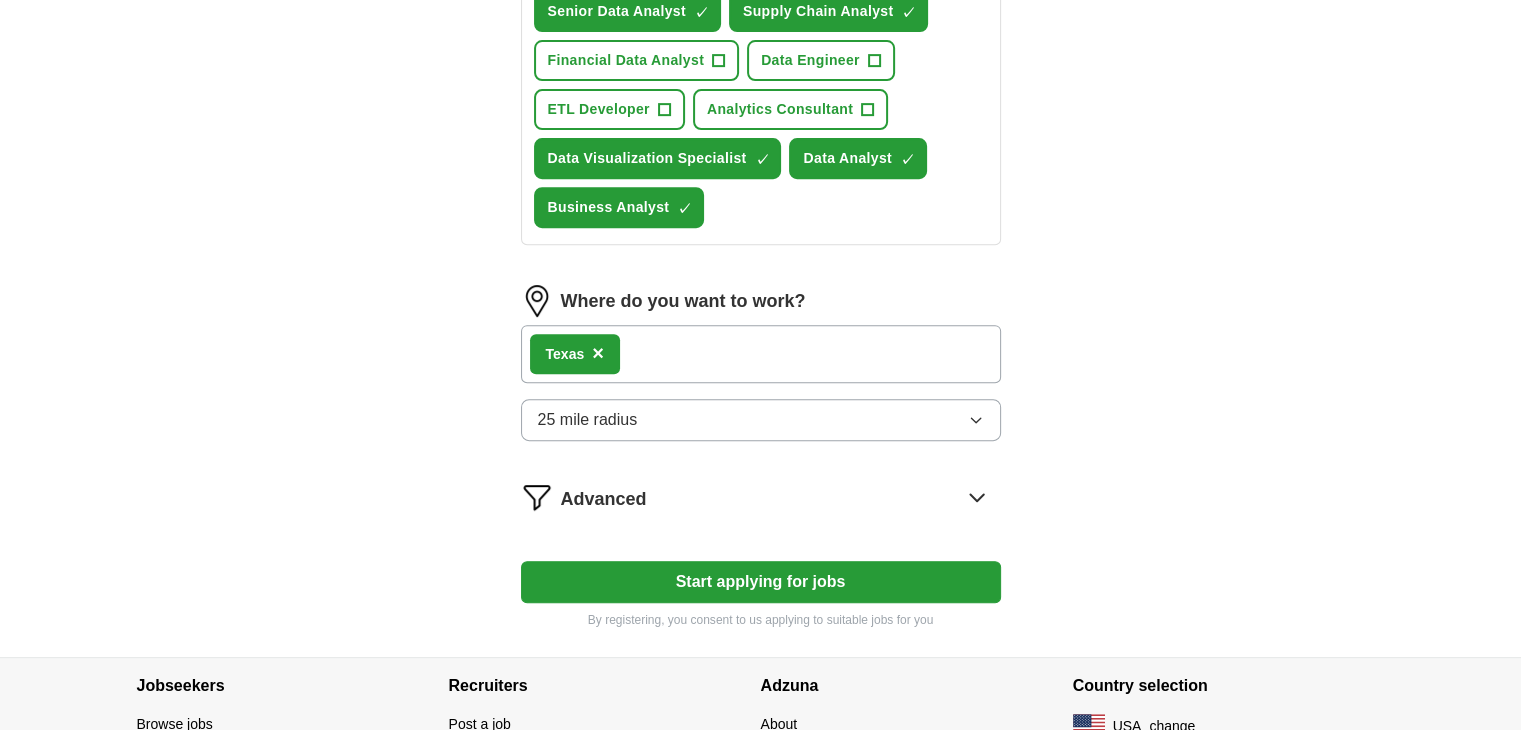 click on "Texas" at bounding box center [761, 354] 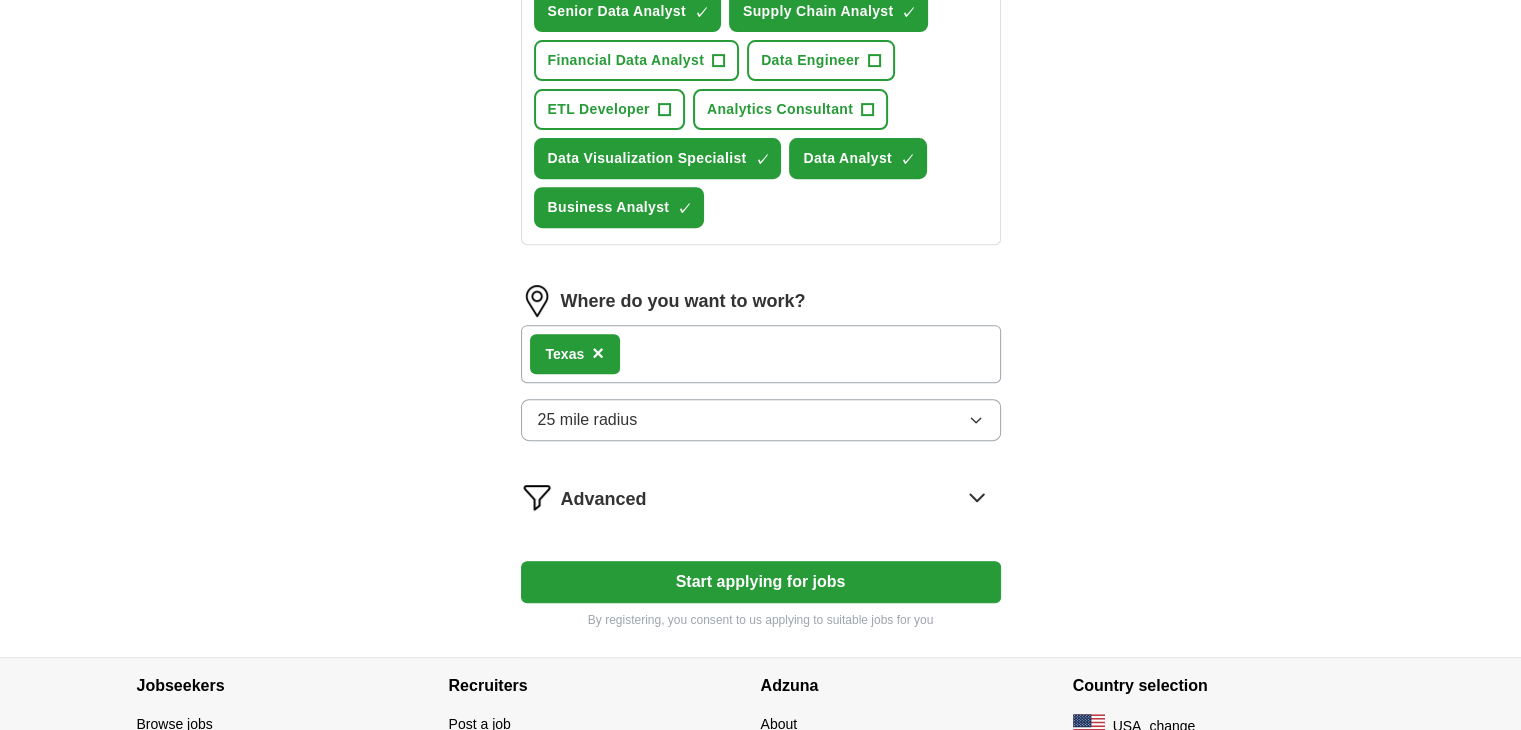 click on "Texas" at bounding box center [761, 354] 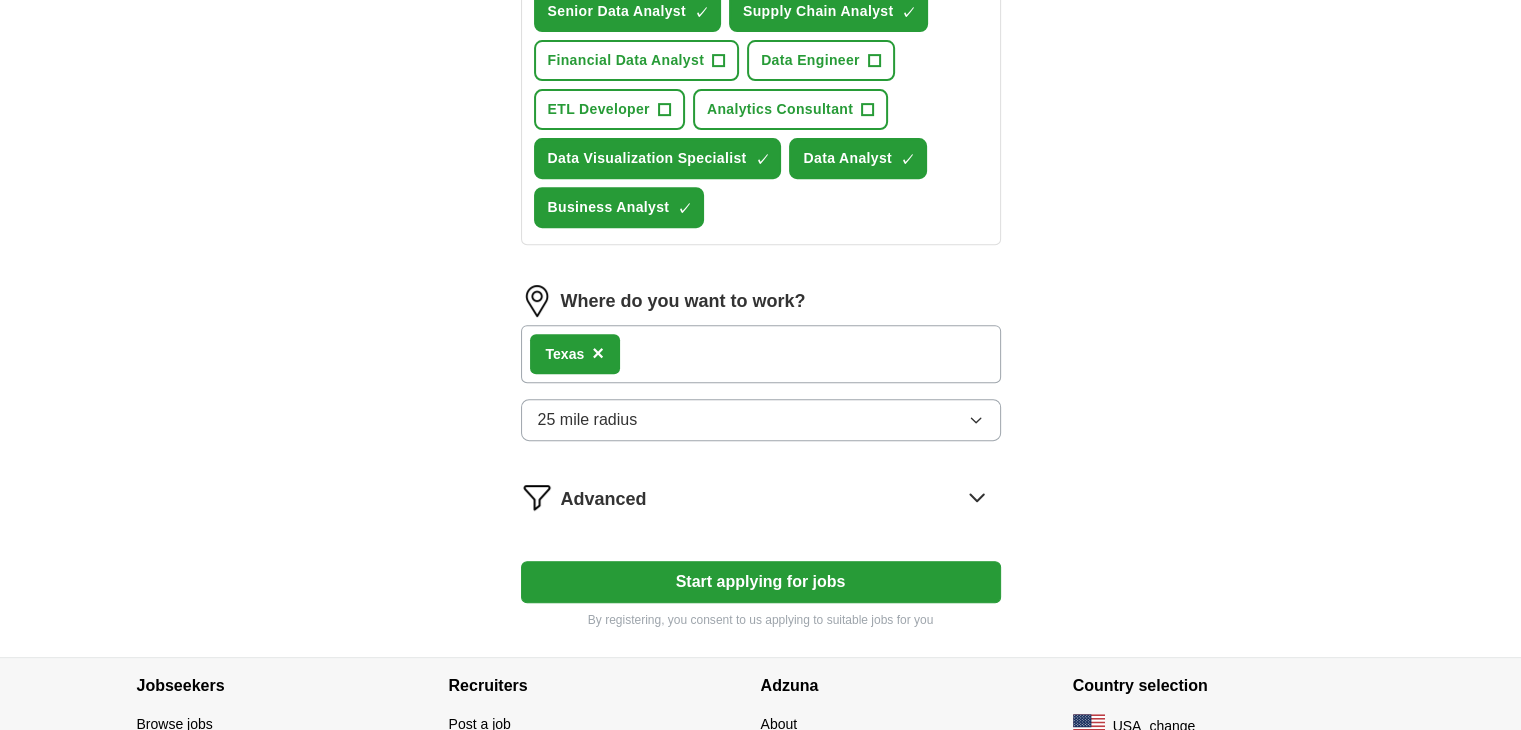 click on "×" at bounding box center (598, 353) 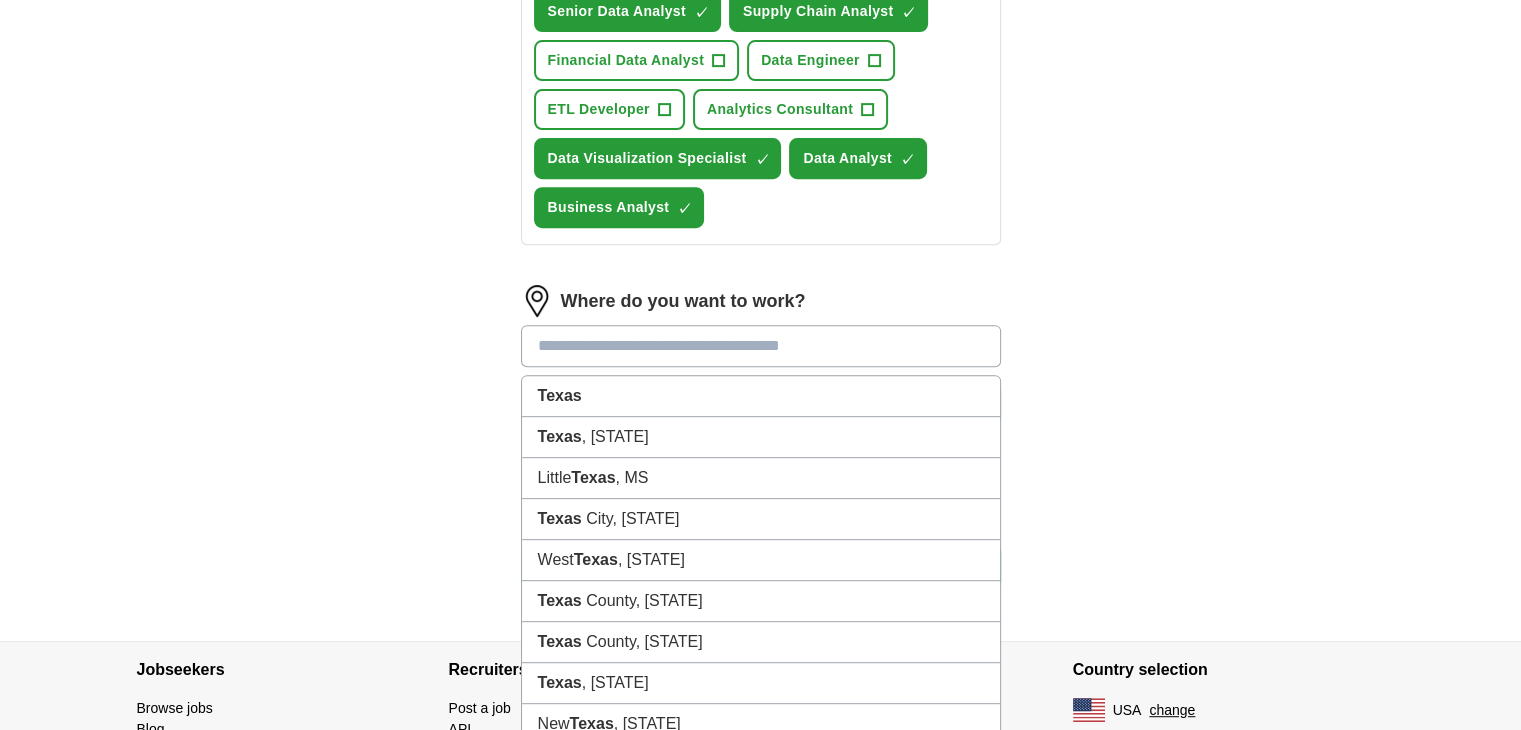 click at bounding box center (761, 346) 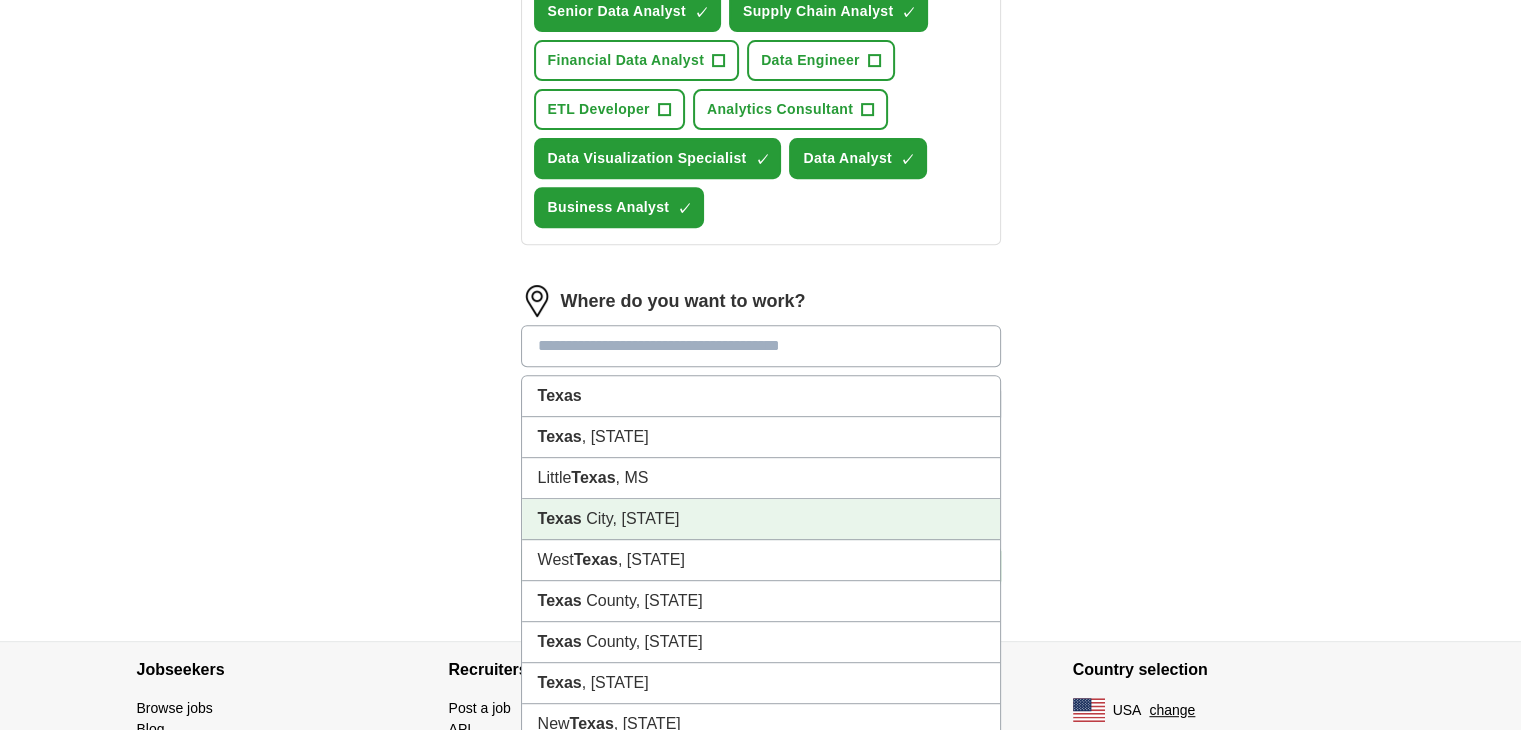 scroll, scrollTop: 918, scrollLeft: 0, axis: vertical 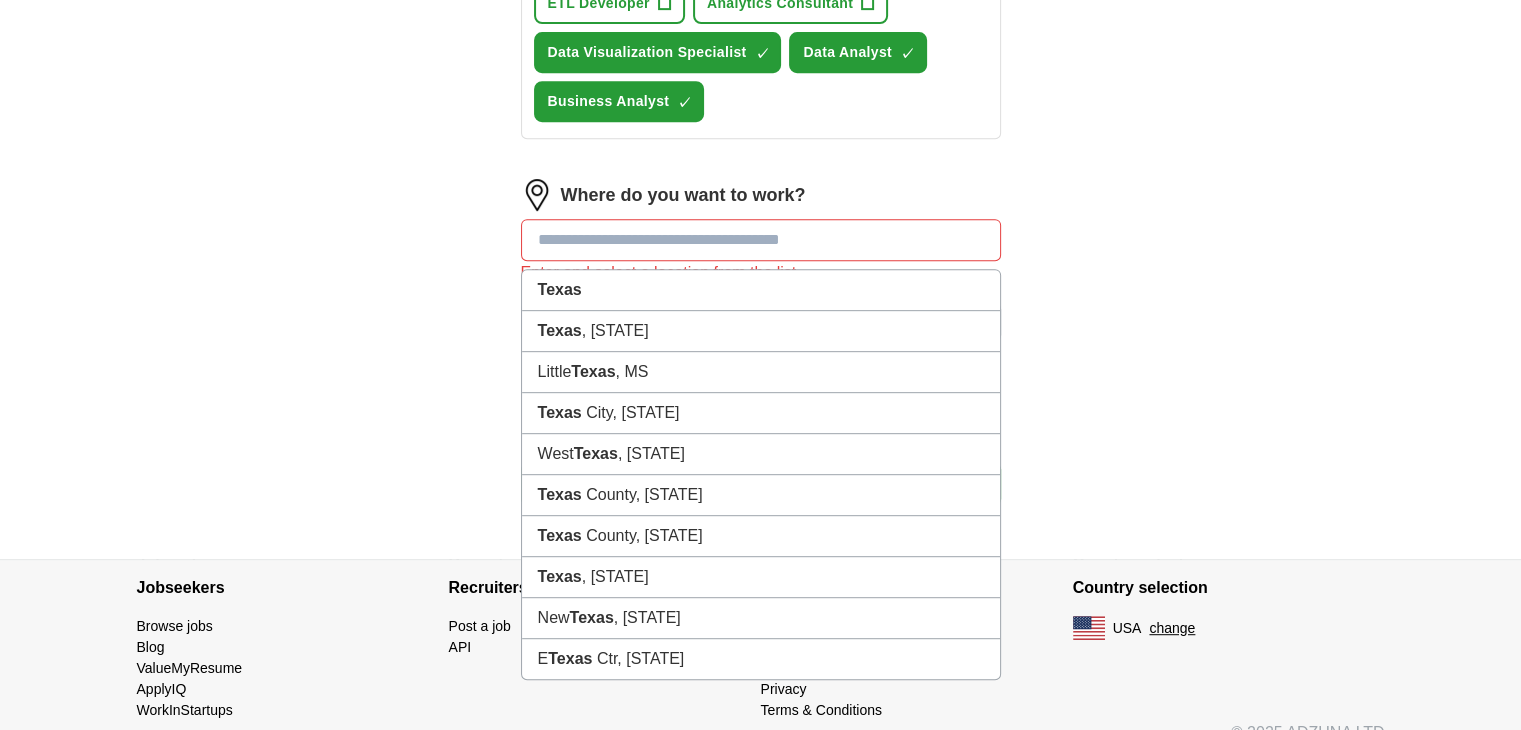 click on "Senior Data Analyst ✓ × Supply Chain Analyst ✓ × Financial Data Analyst + Data Engineer + ETL Developer + Analytics Consultant + Data Visualization Specialist ✓ × Data Analyst ✓ × Business Analyst ✓ × Where do you want to work? [STATE] [STATE], [STATE] Little [STATE], [STATE] [STATE] City, [STATE] West [STATE], [STATE] [STATE] County, [STATE] [STATE] County, [STATE] [STATE] Valley, [STATE] New [STATE], [STATE] E [STATE] Ctr, [STATE] Enter and select a location from the list 25 mile radius Advanced Start applying for jobs By registering, you consent to us applying to suitable jobs for you" at bounding box center [761, -149] 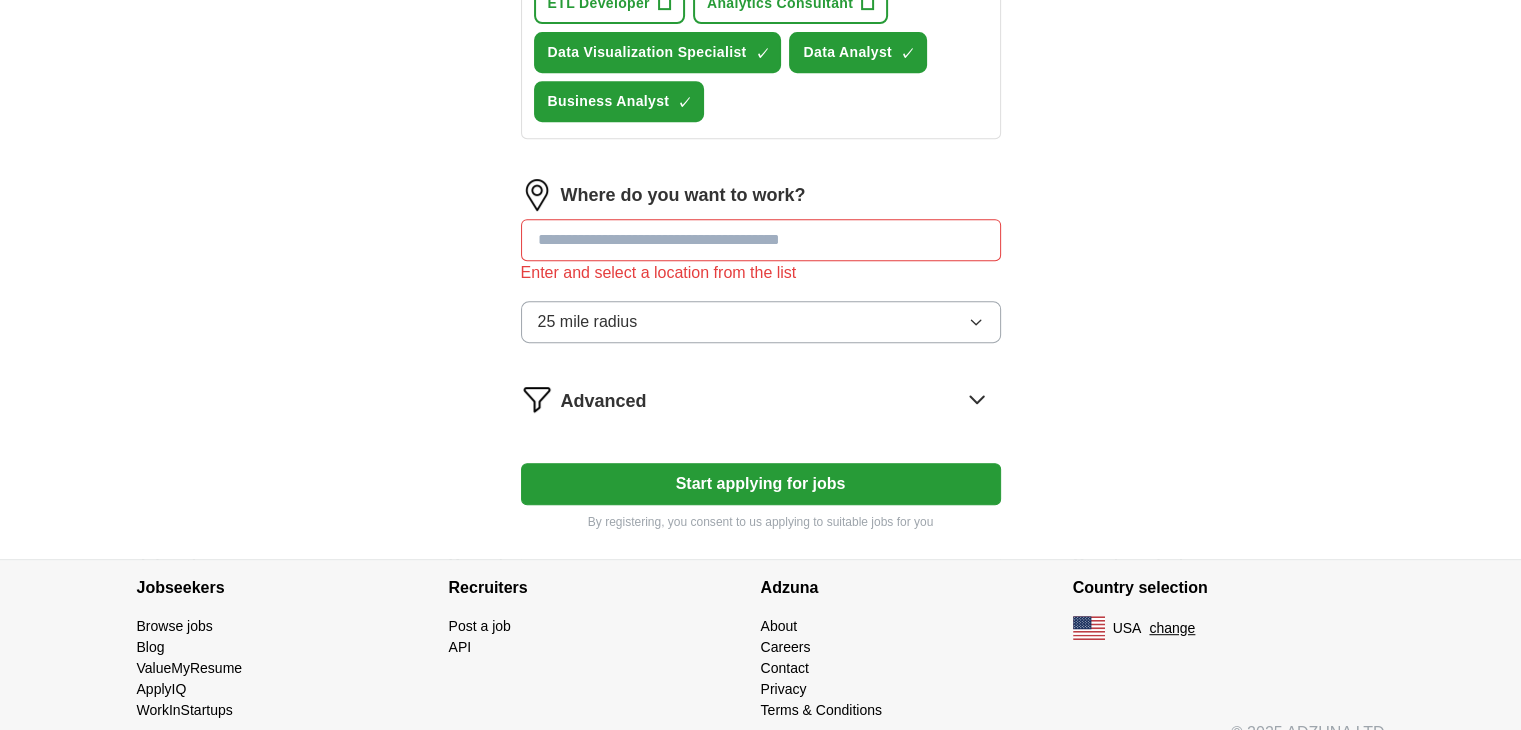 click on "Advanced" at bounding box center (781, 399) 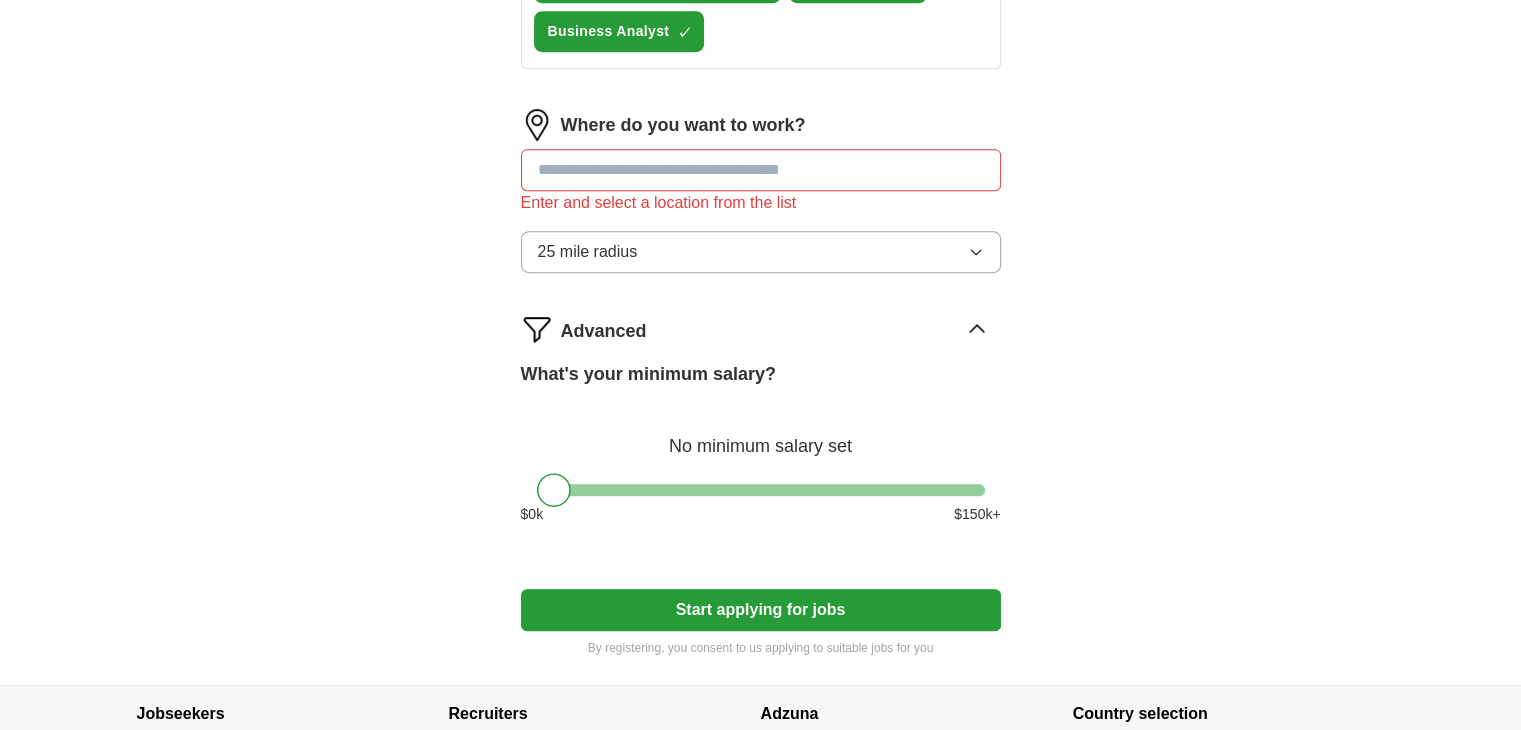 scroll, scrollTop: 989, scrollLeft: 0, axis: vertical 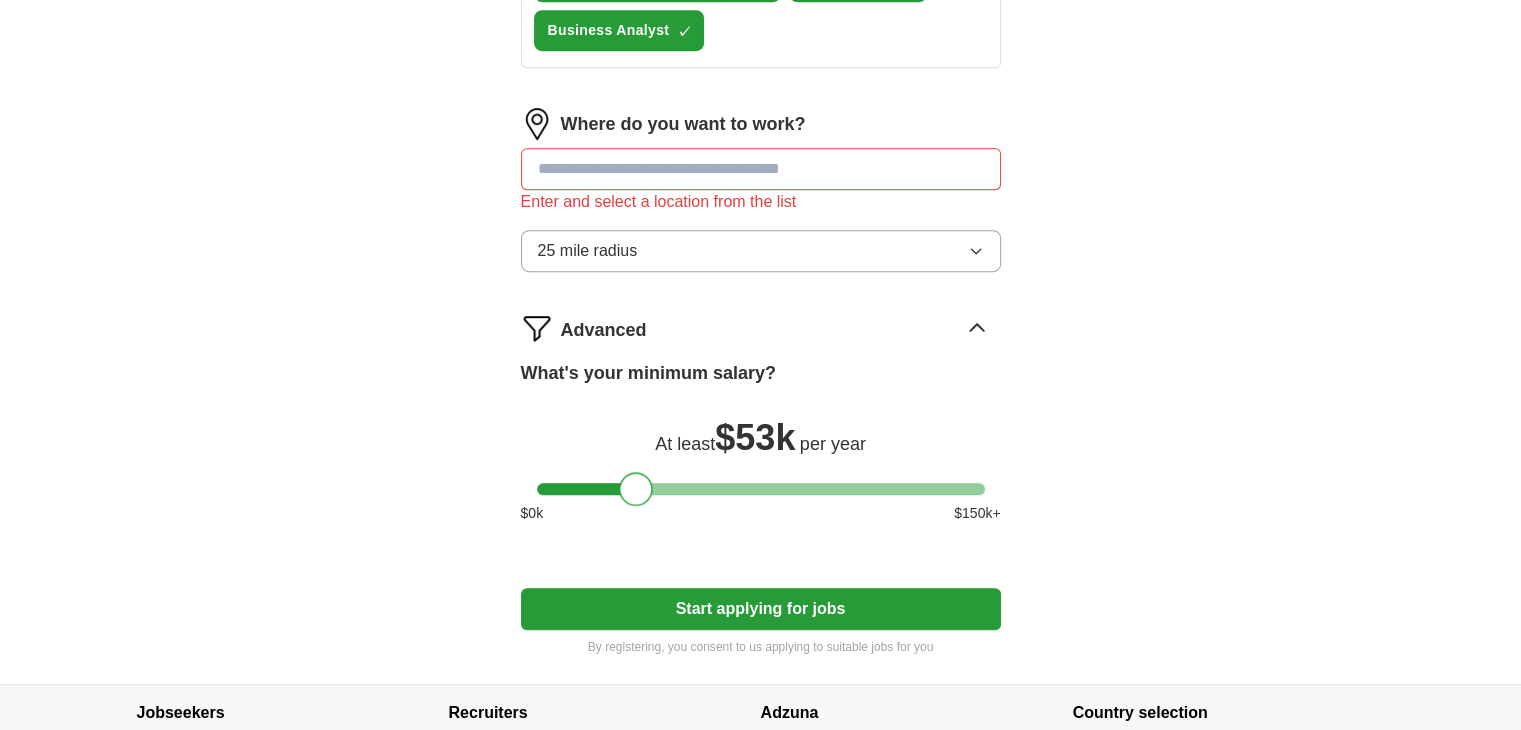 click at bounding box center (761, 489) 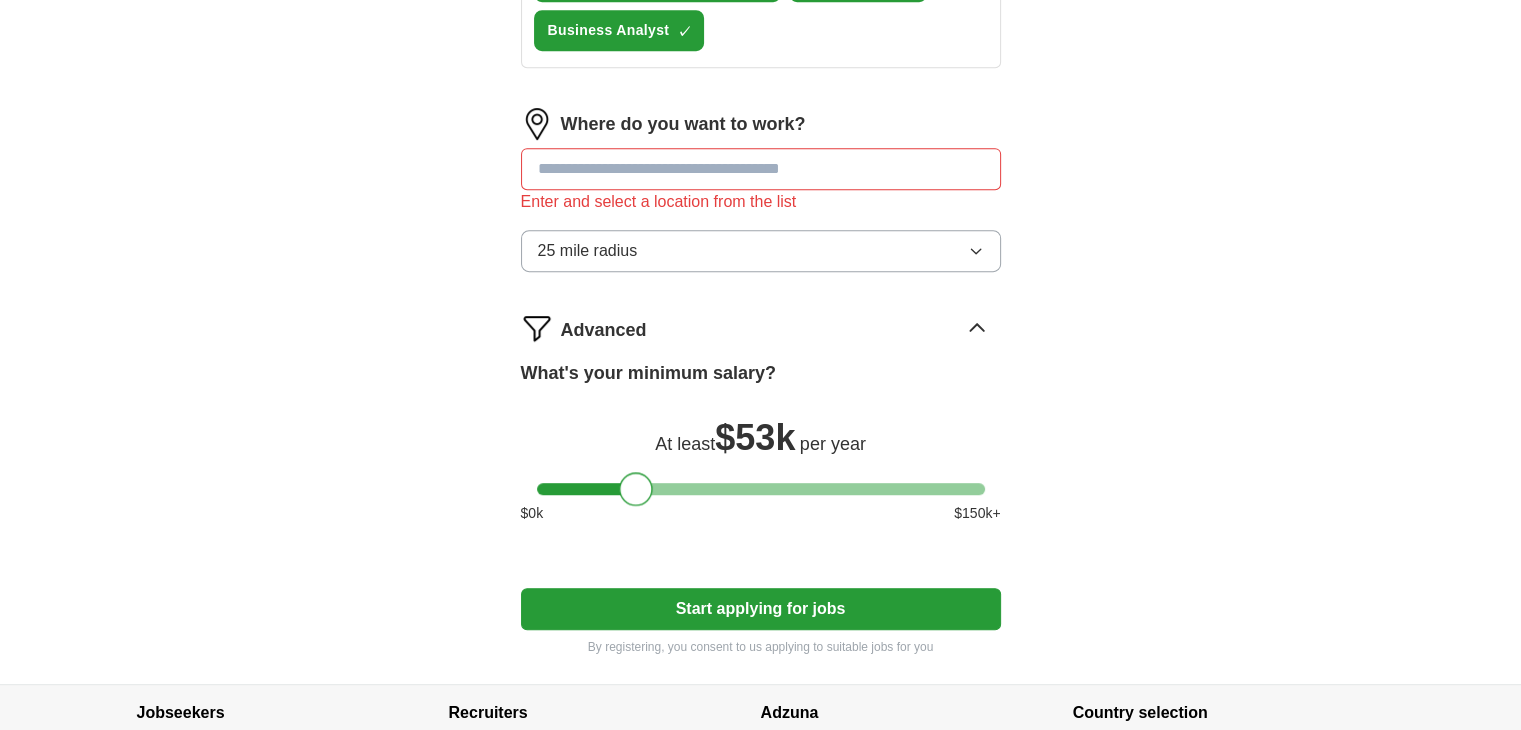 click at bounding box center [761, 489] 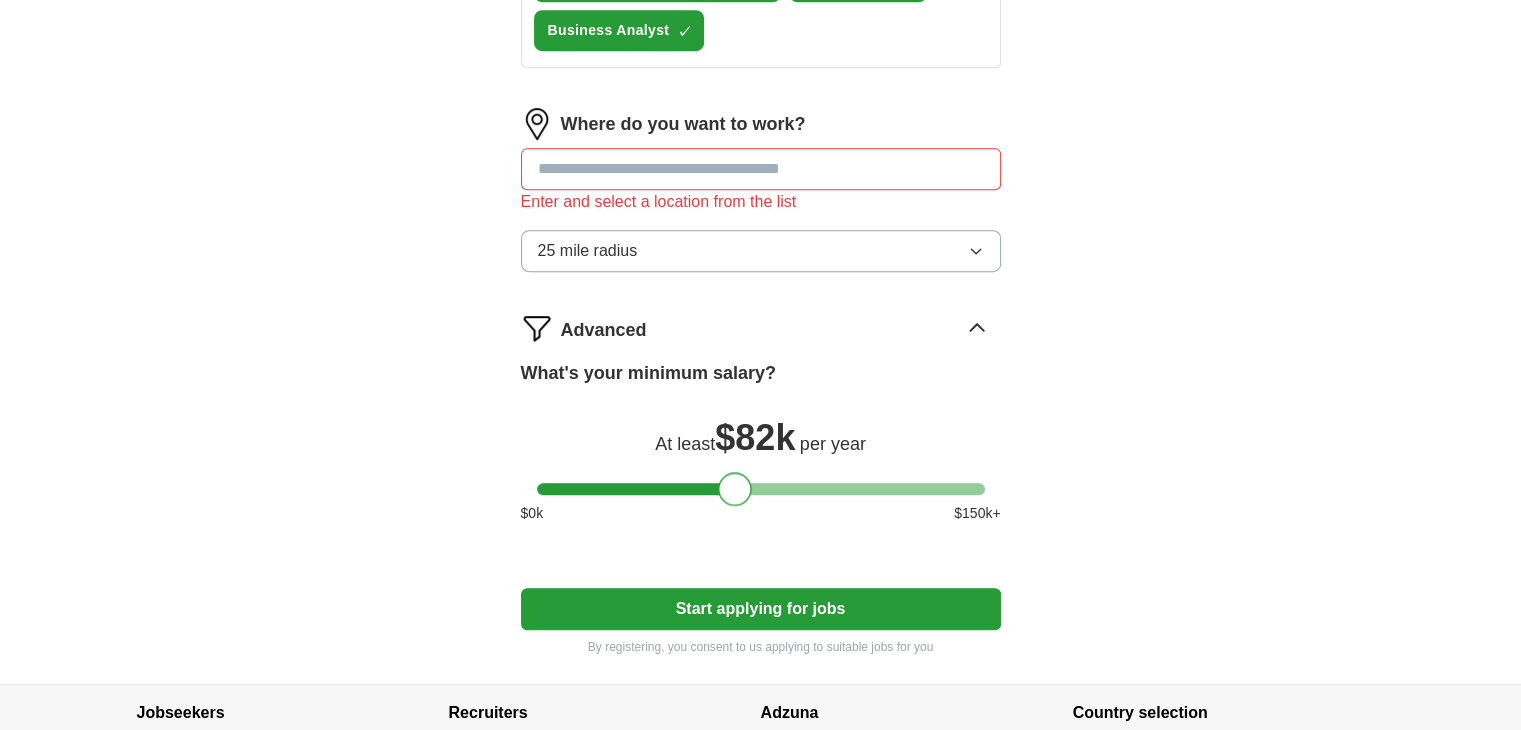 click at bounding box center [761, 489] 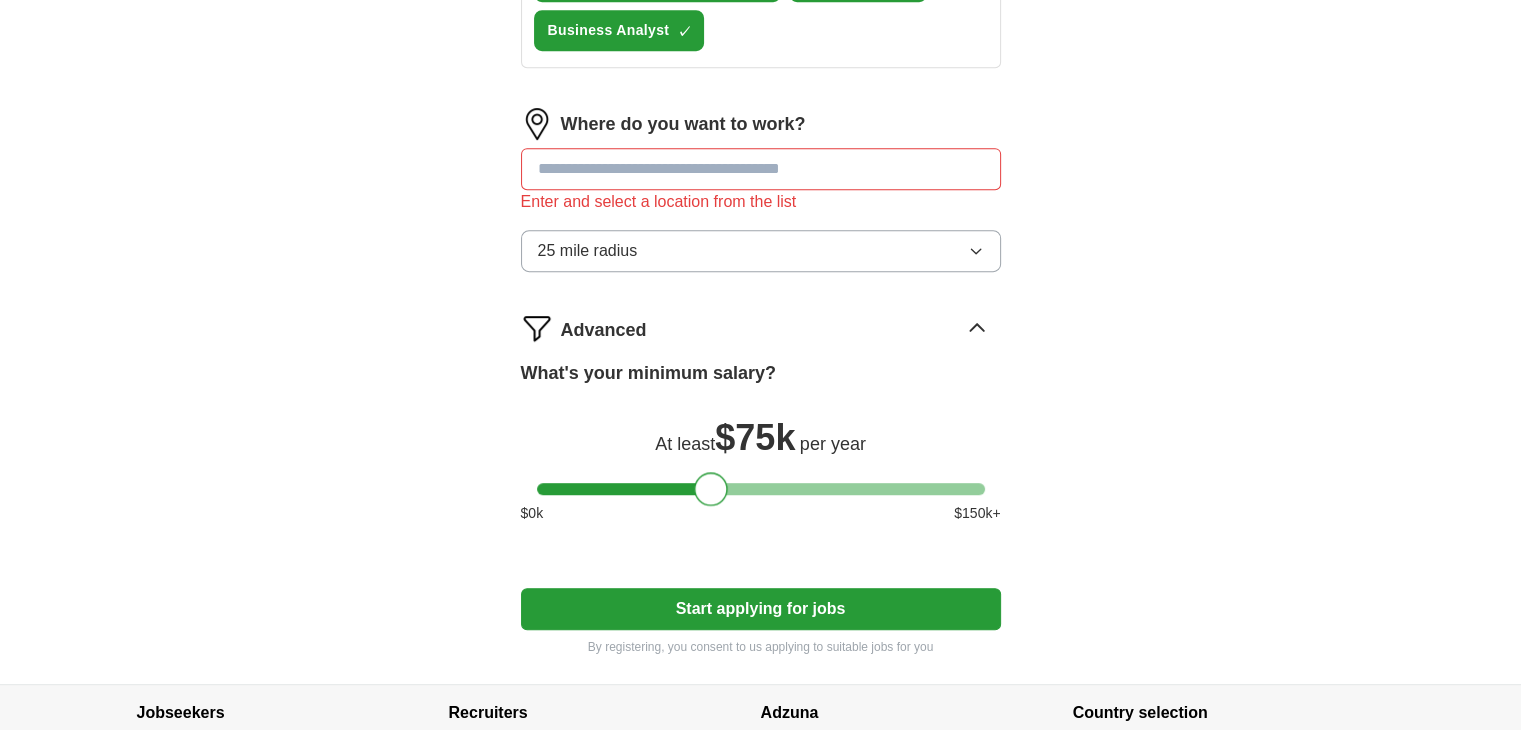 click at bounding box center [761, 489] 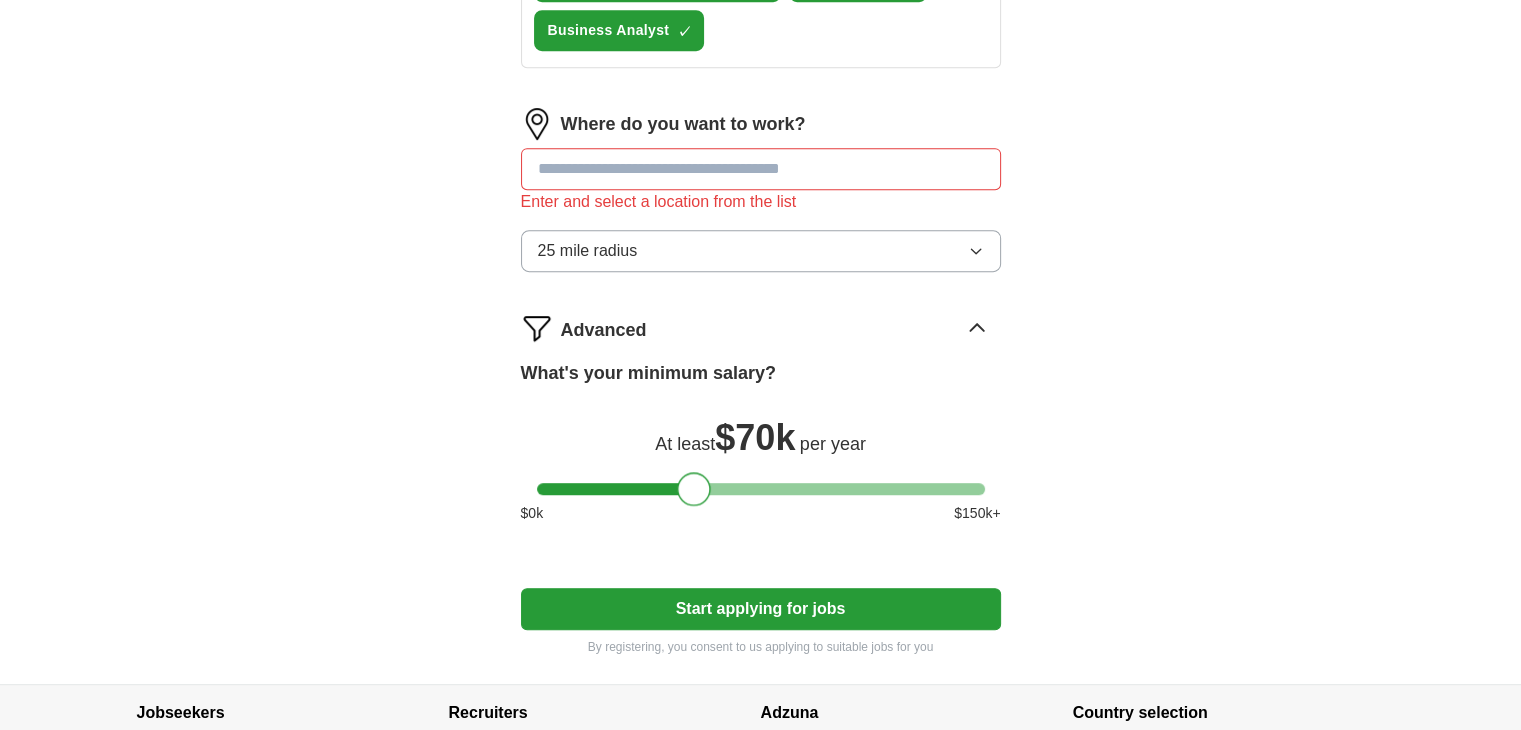 drag, startPoint x: 712, startPoint y: 481, endPoint x: 696, endPoint y: 477, distance: 16.492422 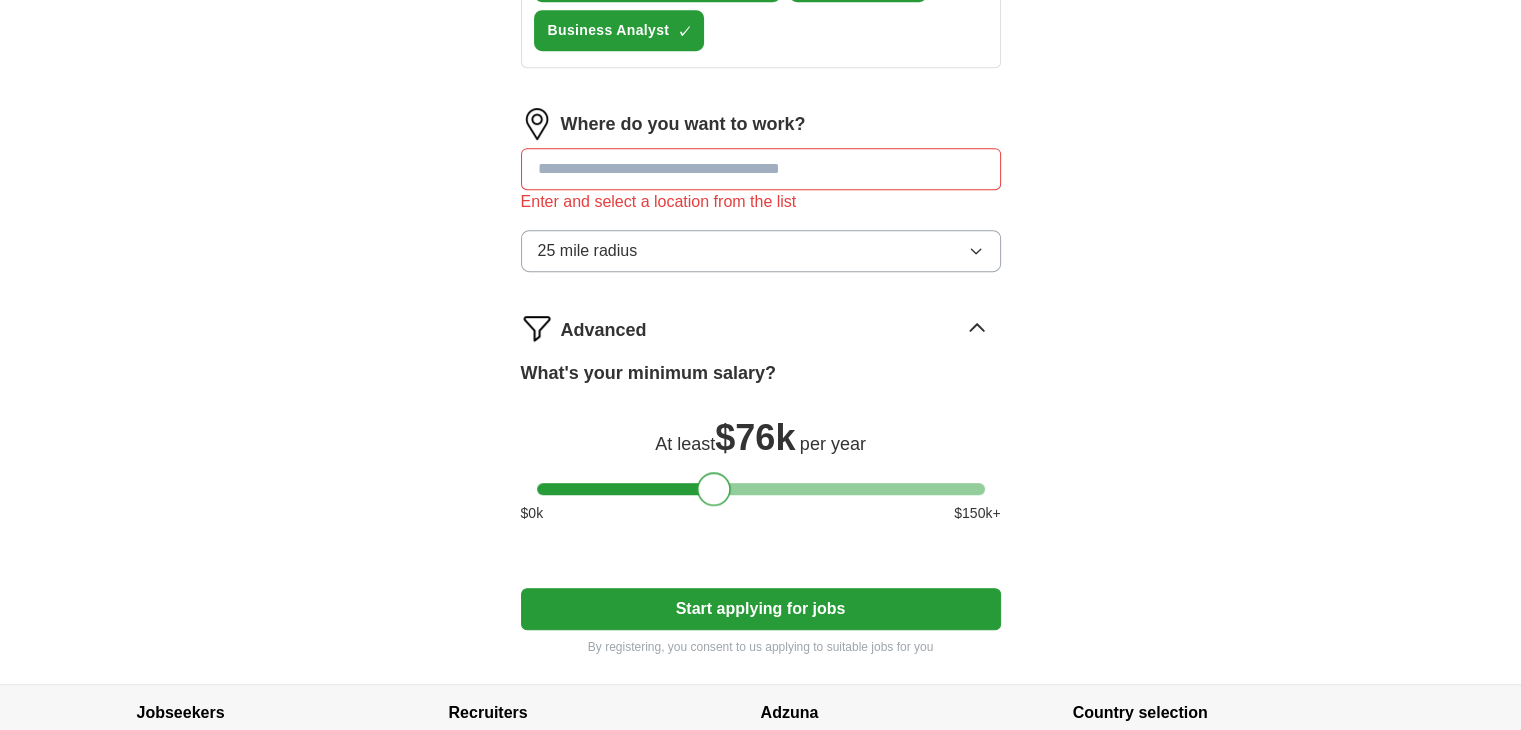 click at bounding box center (761, 489) 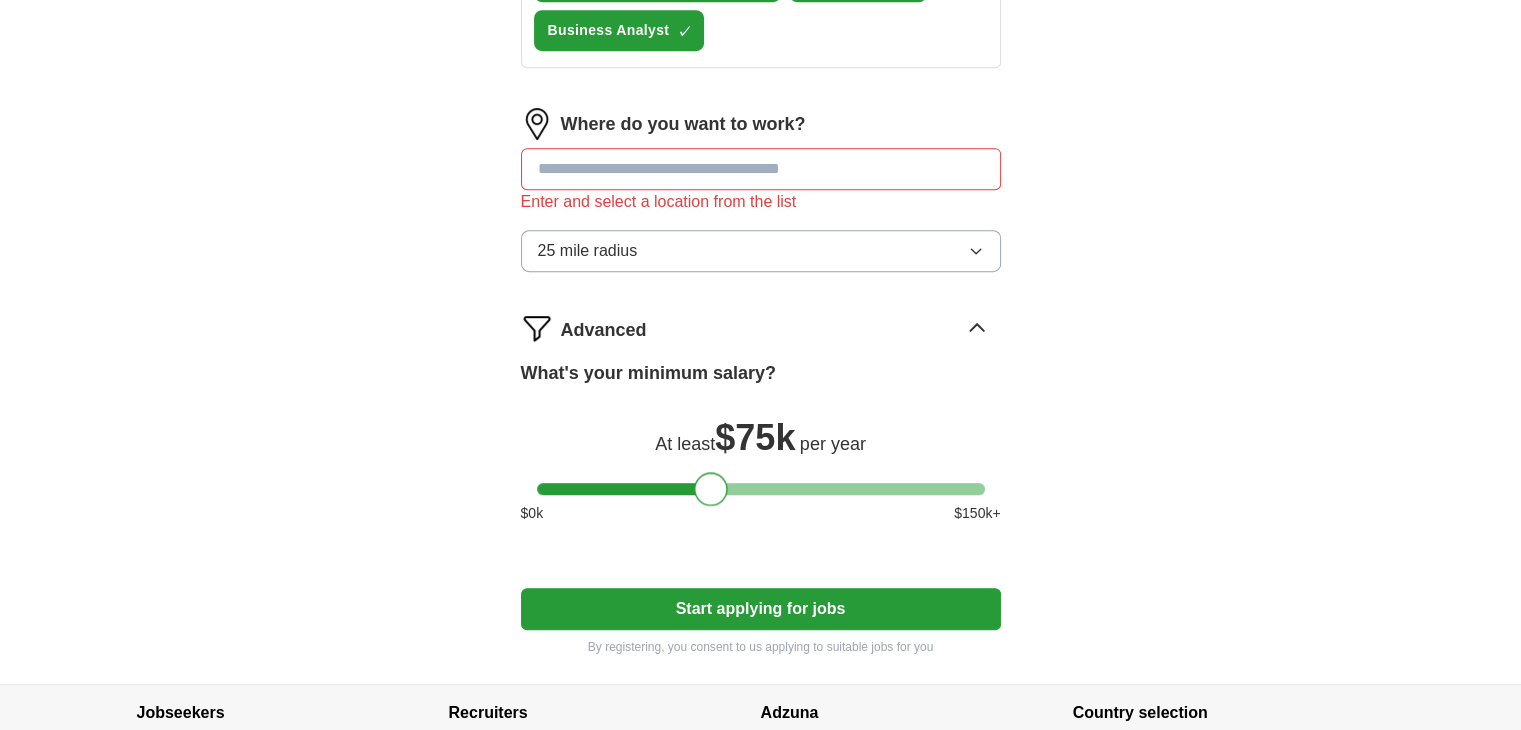 click at bounding box center (711, 489) 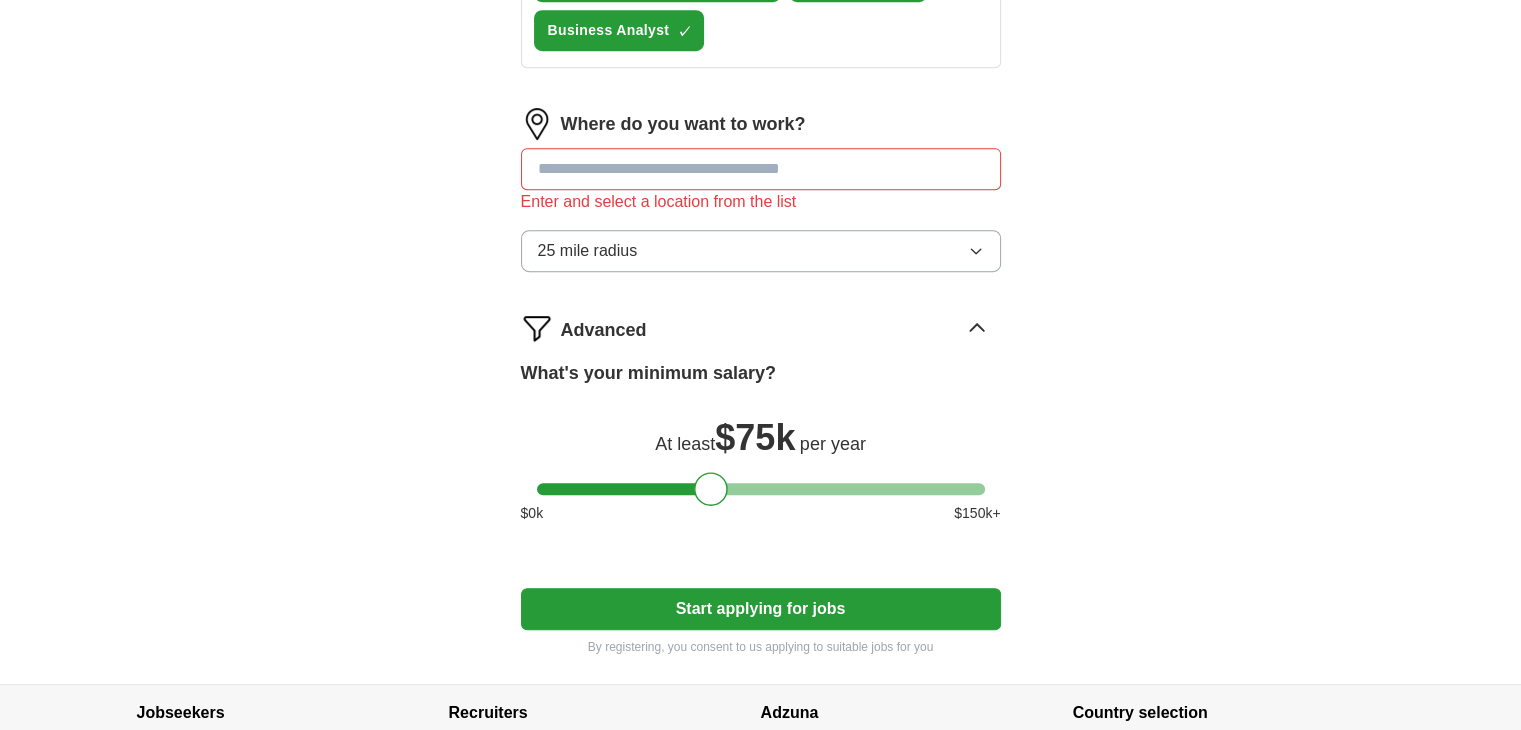click on "Start applying for jobs" at bounding box center [761, 609] 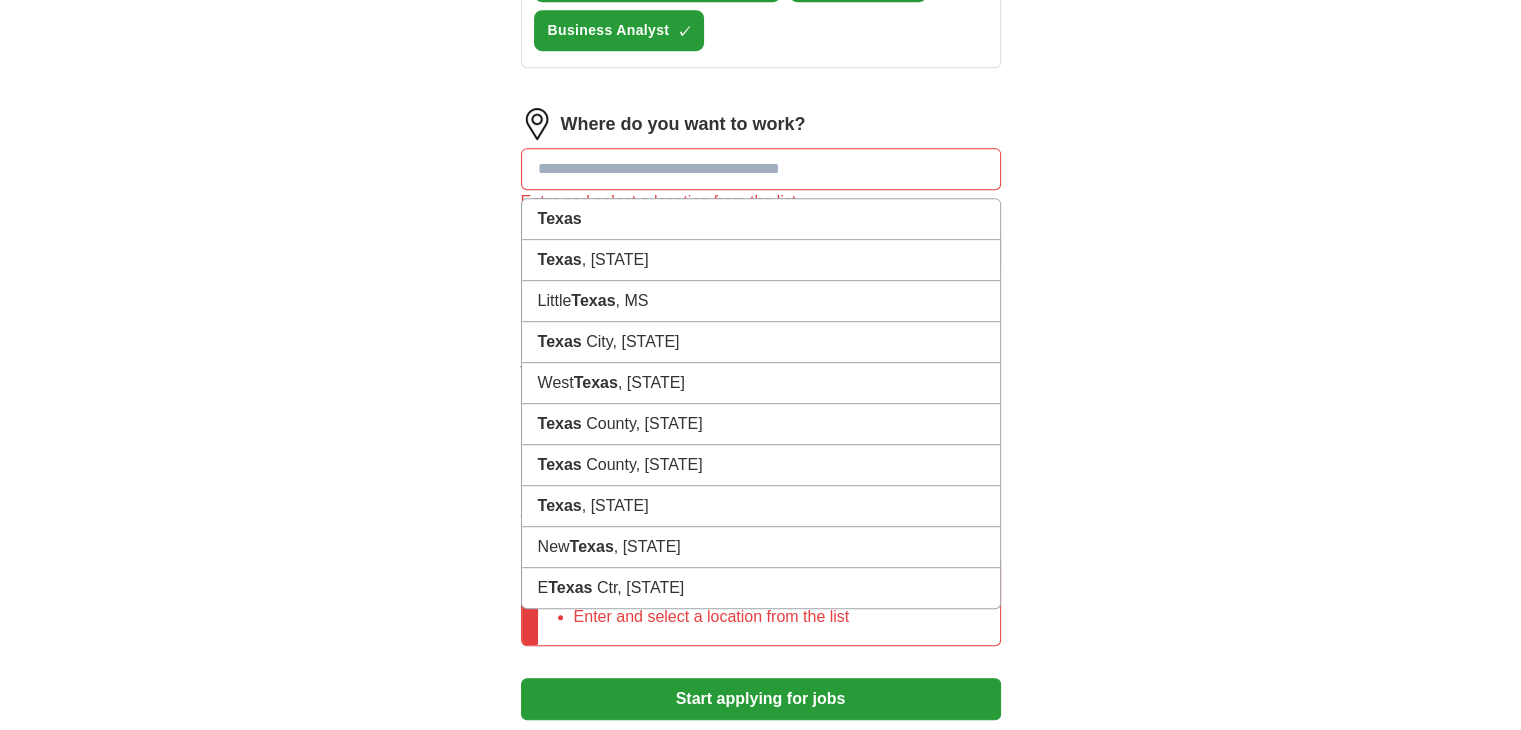 click at bounding box center [761, 169] 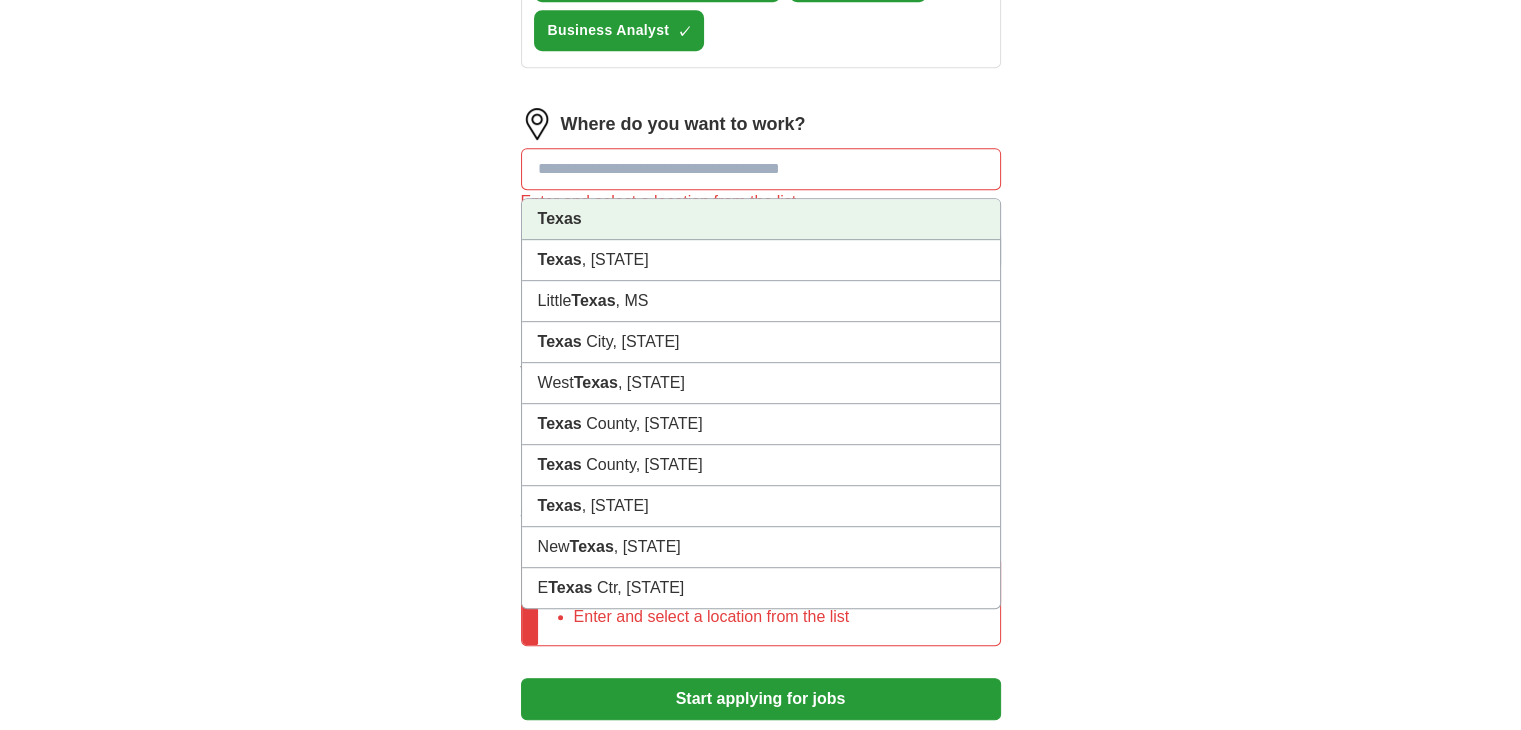 click on "Texas" at bounding box center (560, 218) 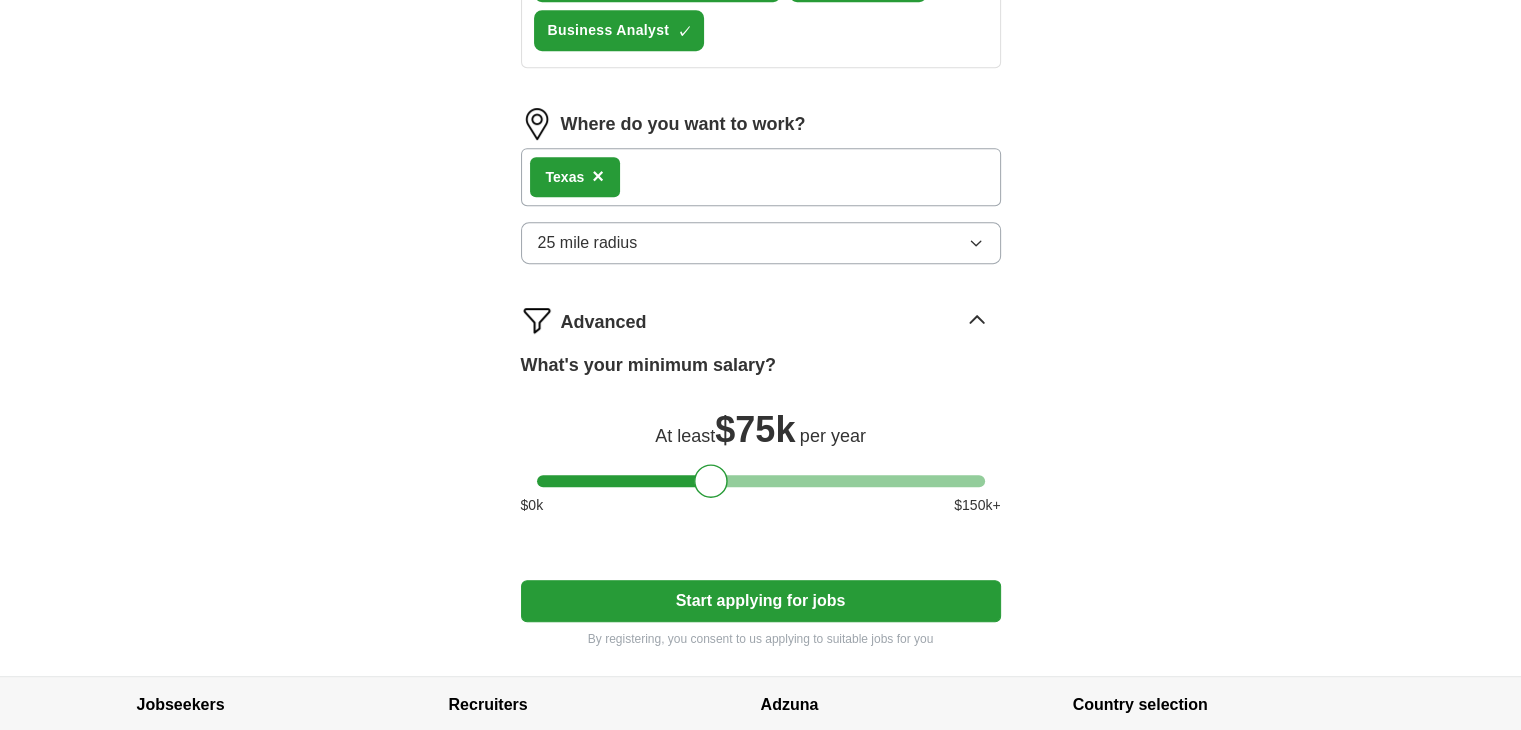 click on "Texas" at bounding box center [761, 177] 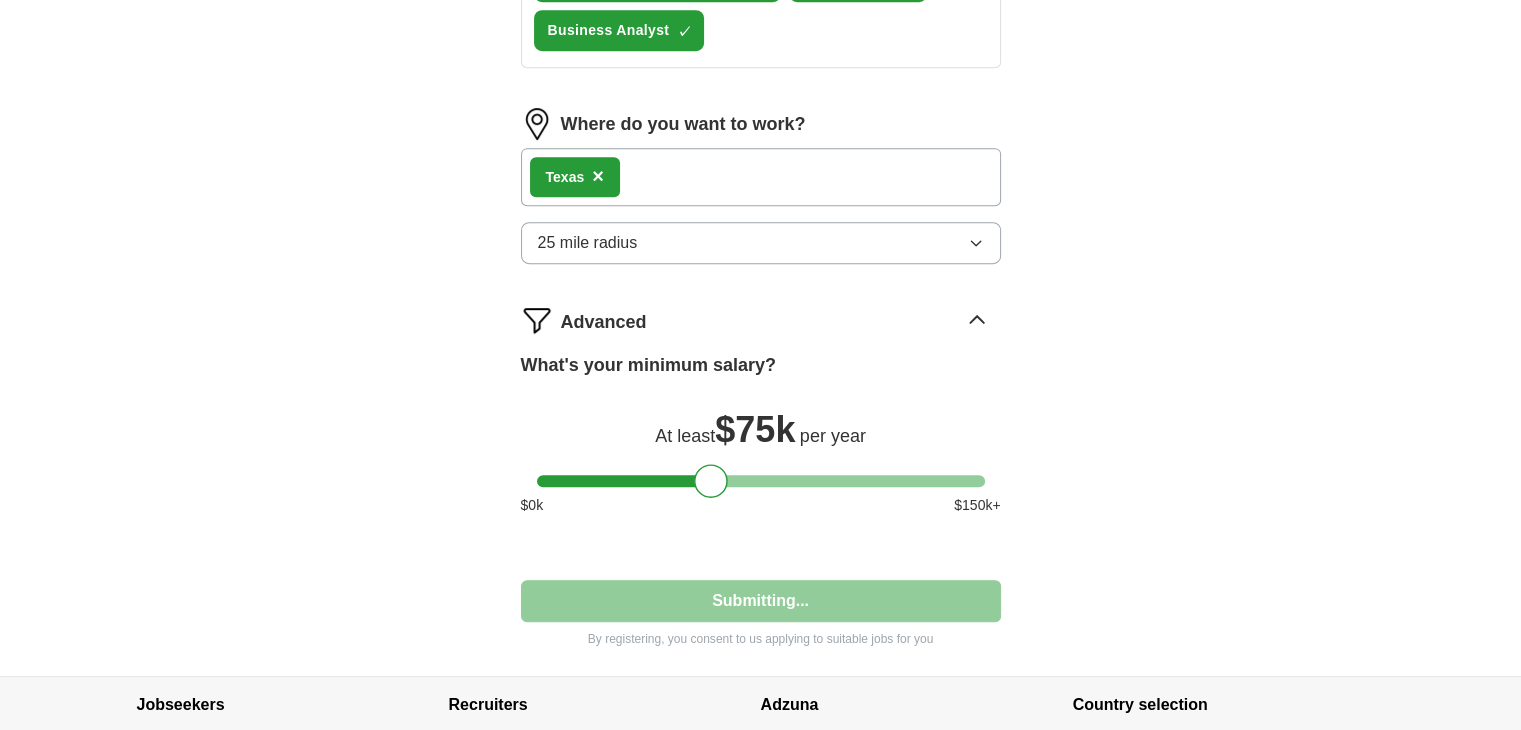 select on "**" 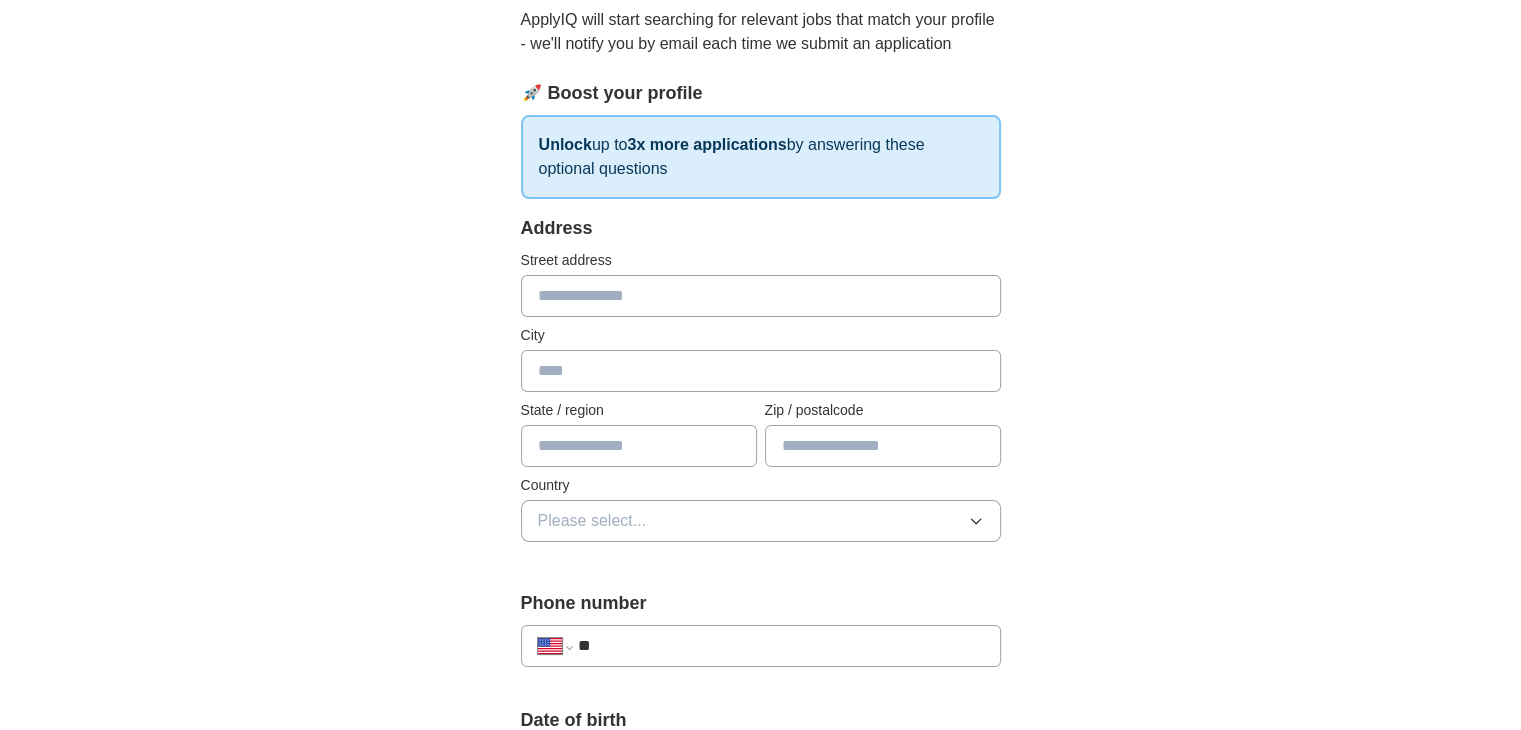 scroll, scrollTop: 204, scrollLeft: 0, axis: vertical 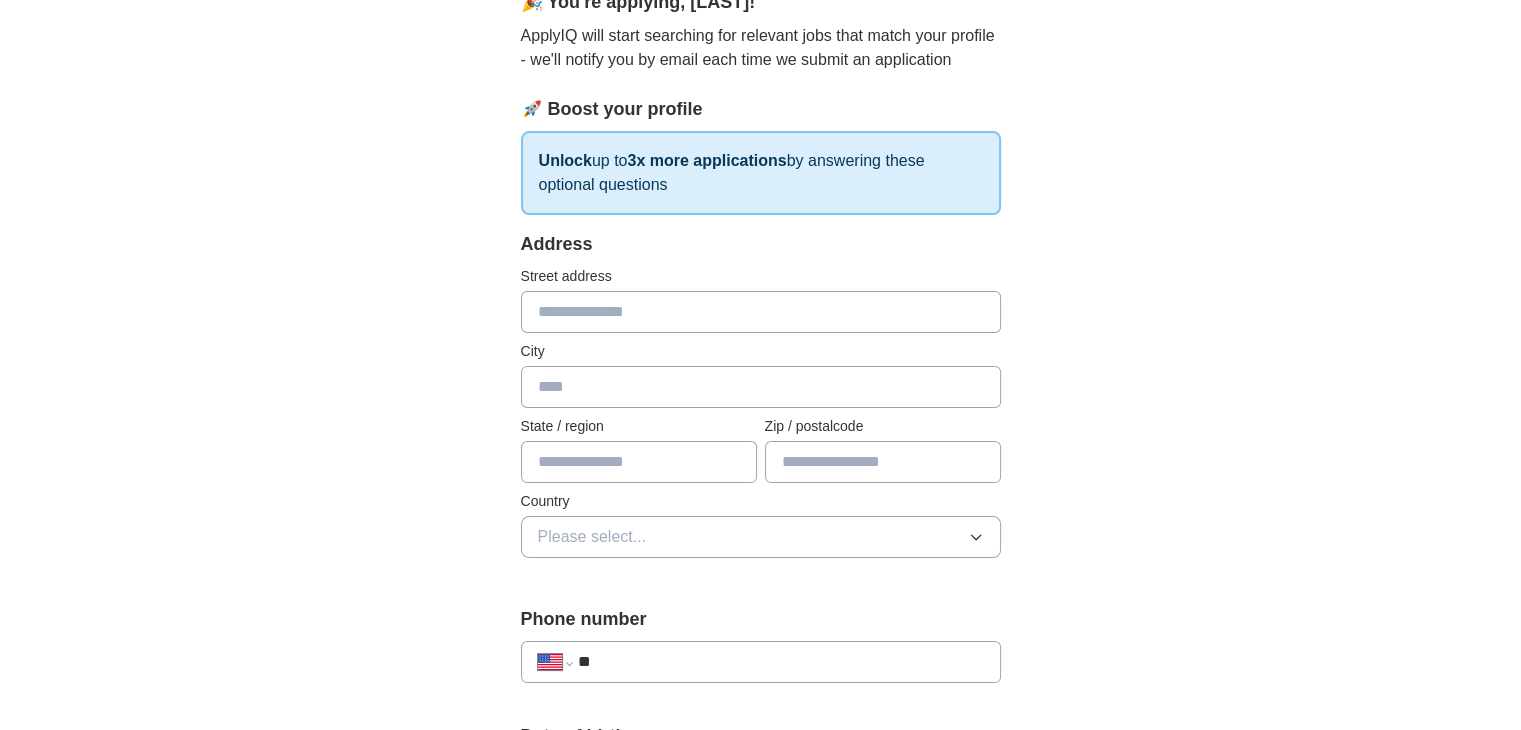 click at bounding box center [761, 312] 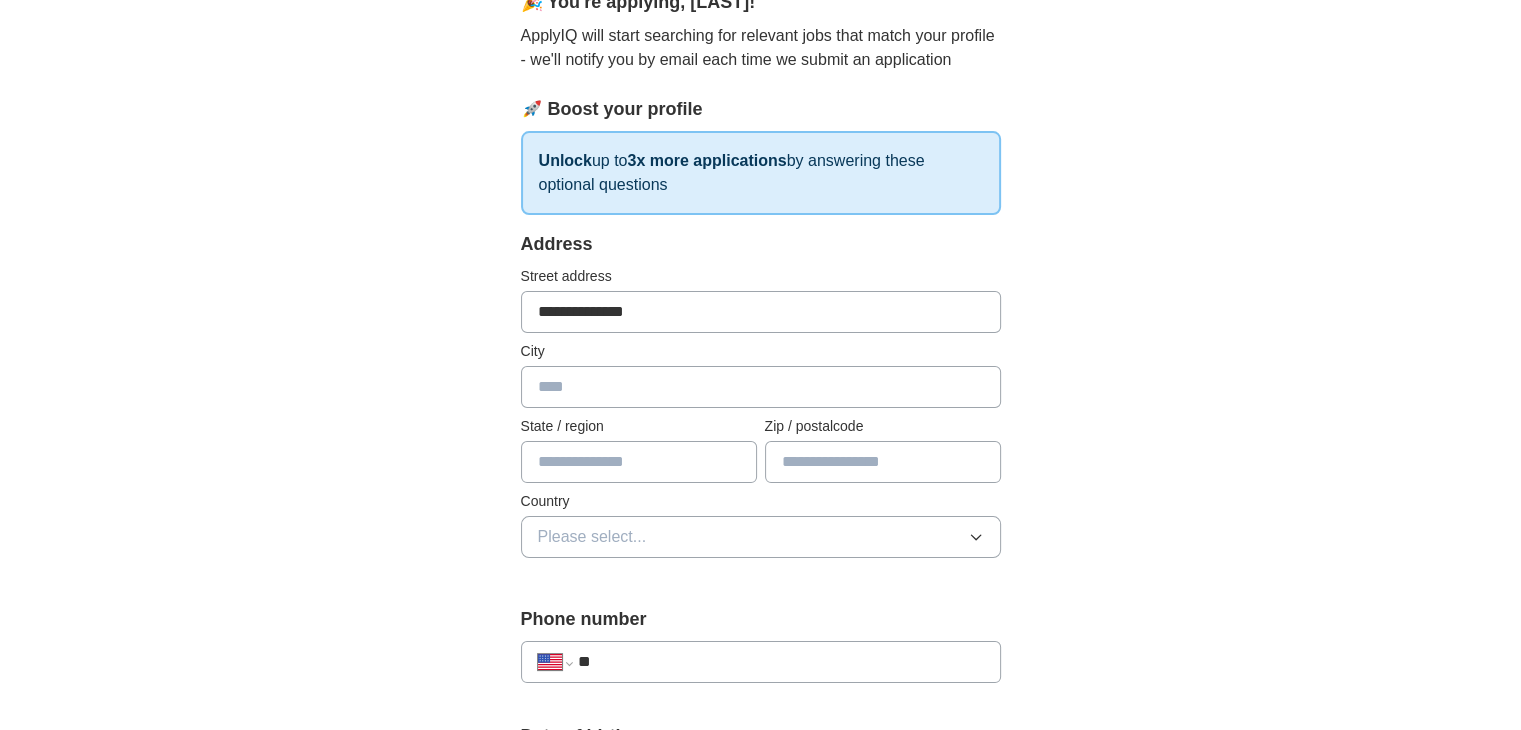 type on "******" 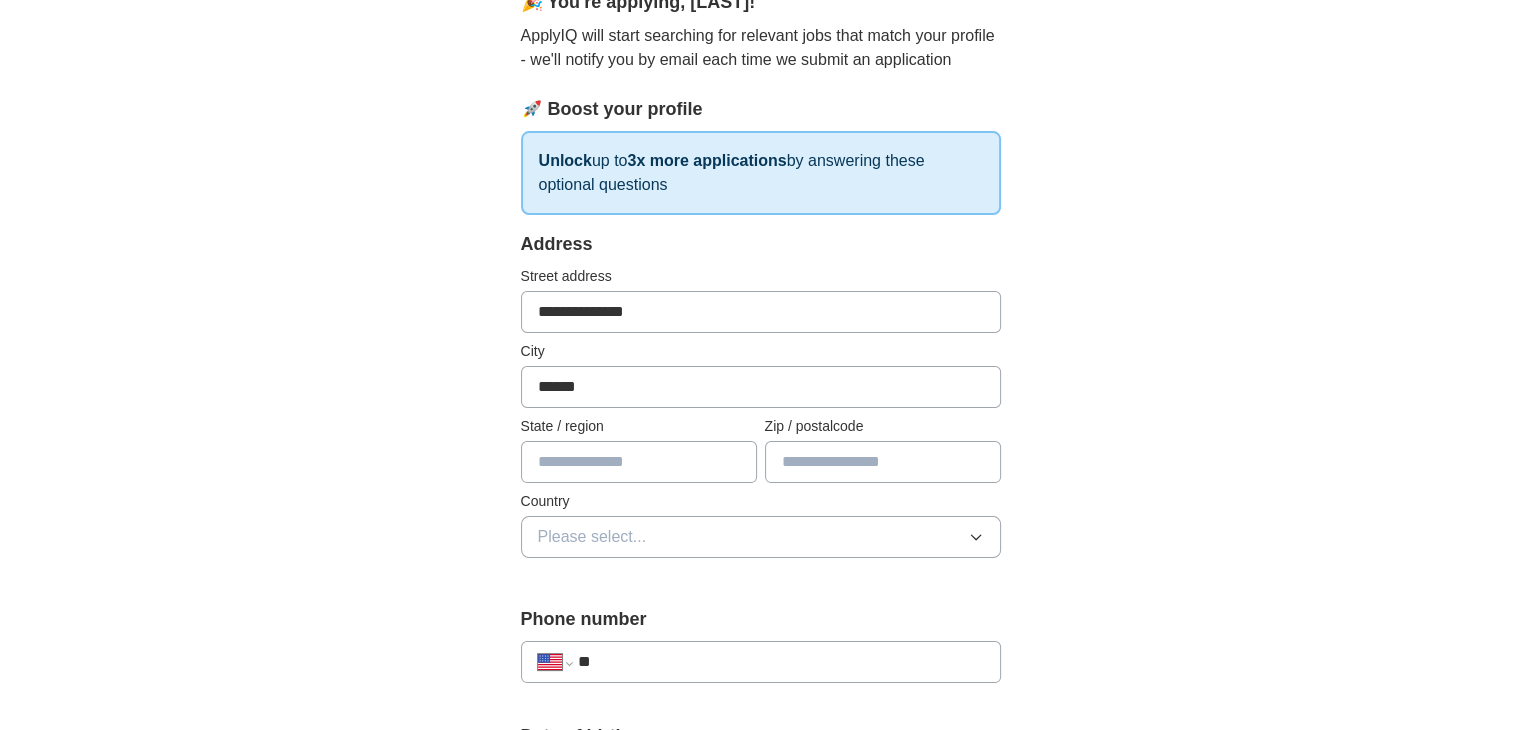 type on "**" 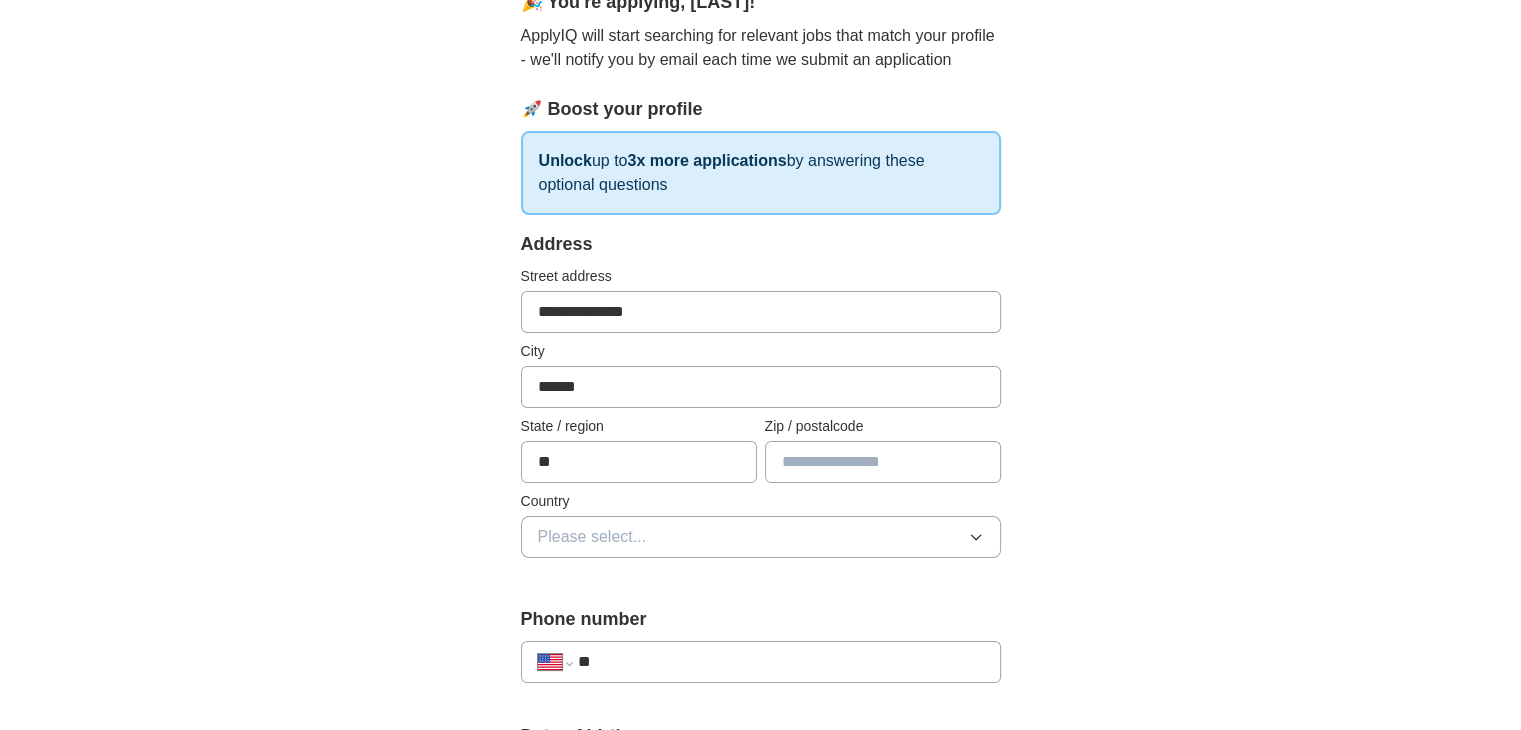 type on "*****" 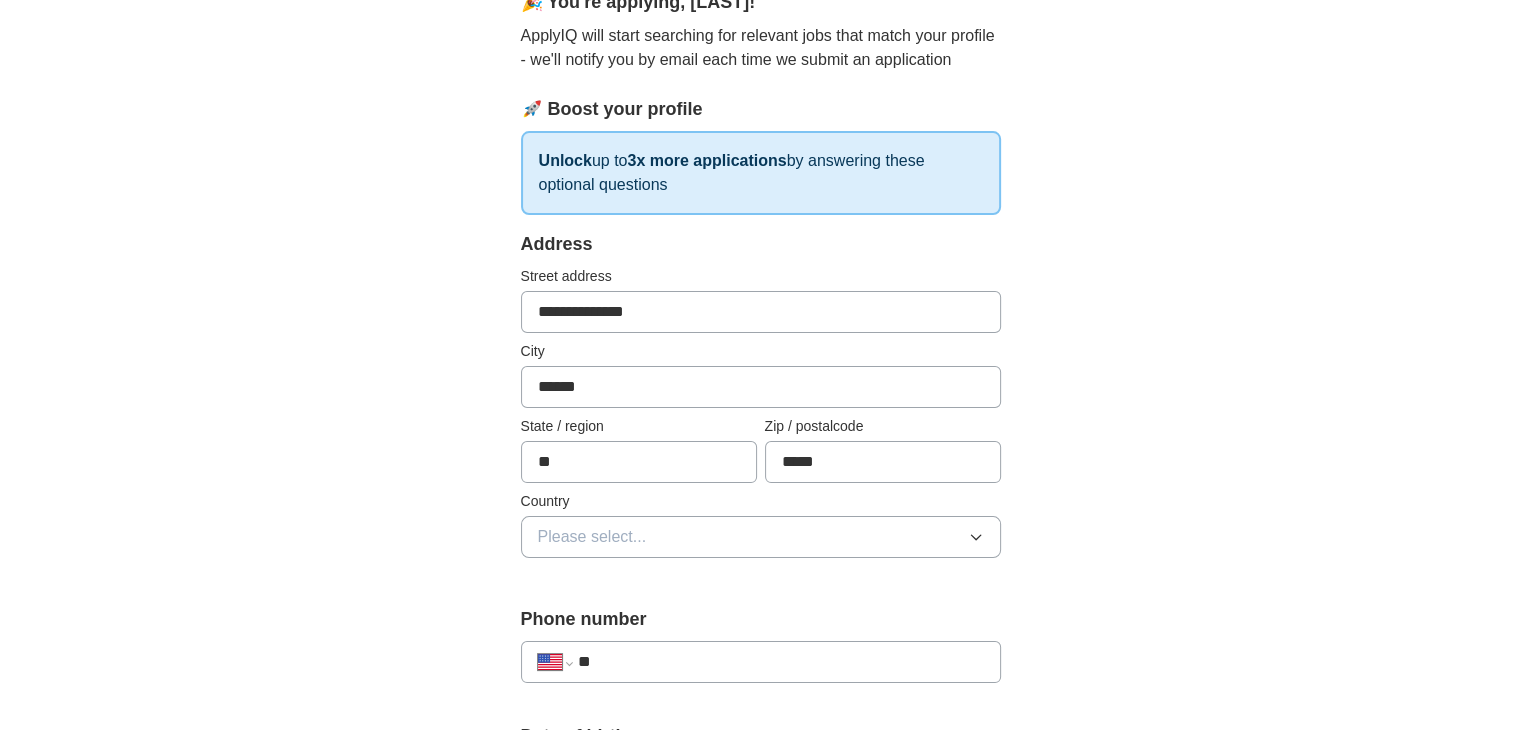 click on "Please select..." at bounding box center (761, 537) 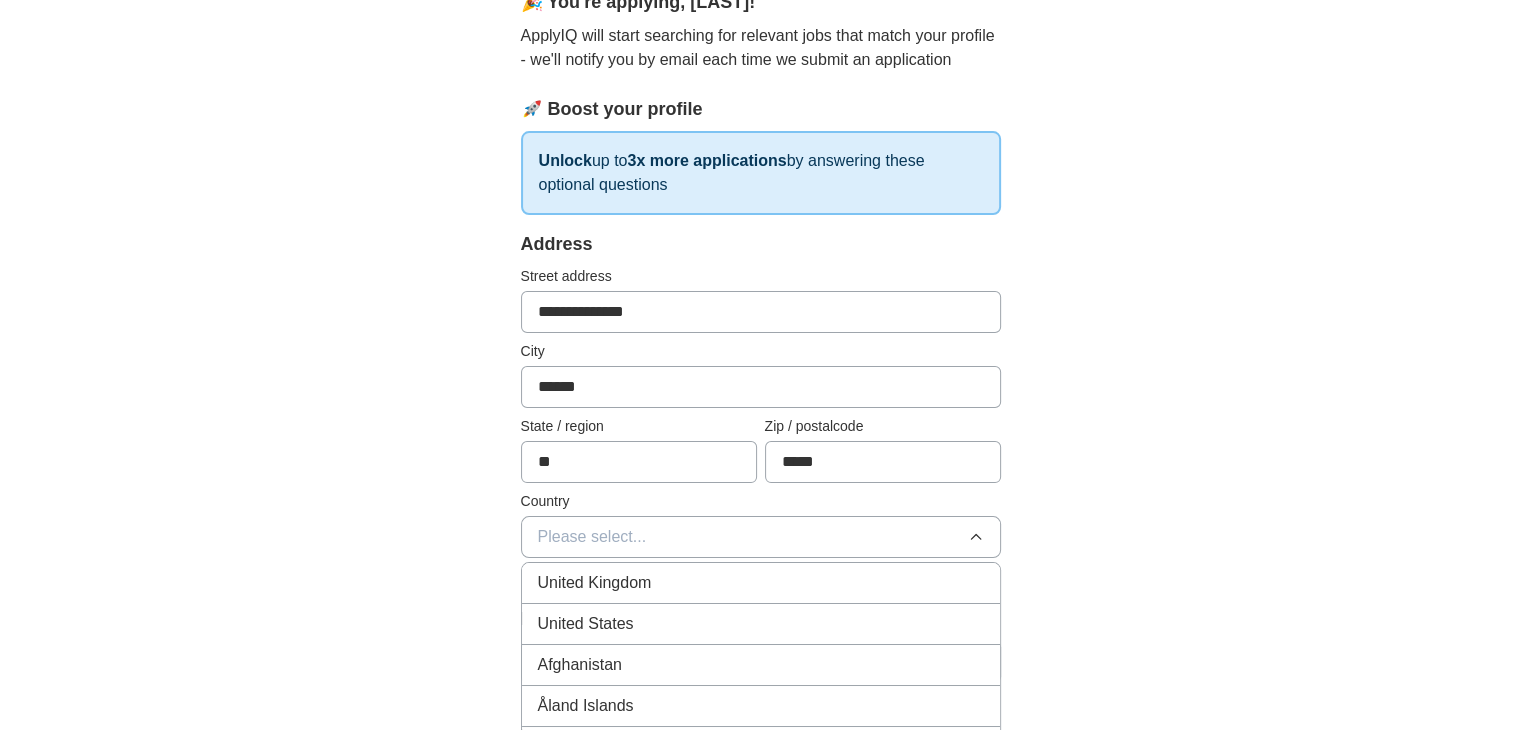 click on "United States" at bounding box center (761, 624) 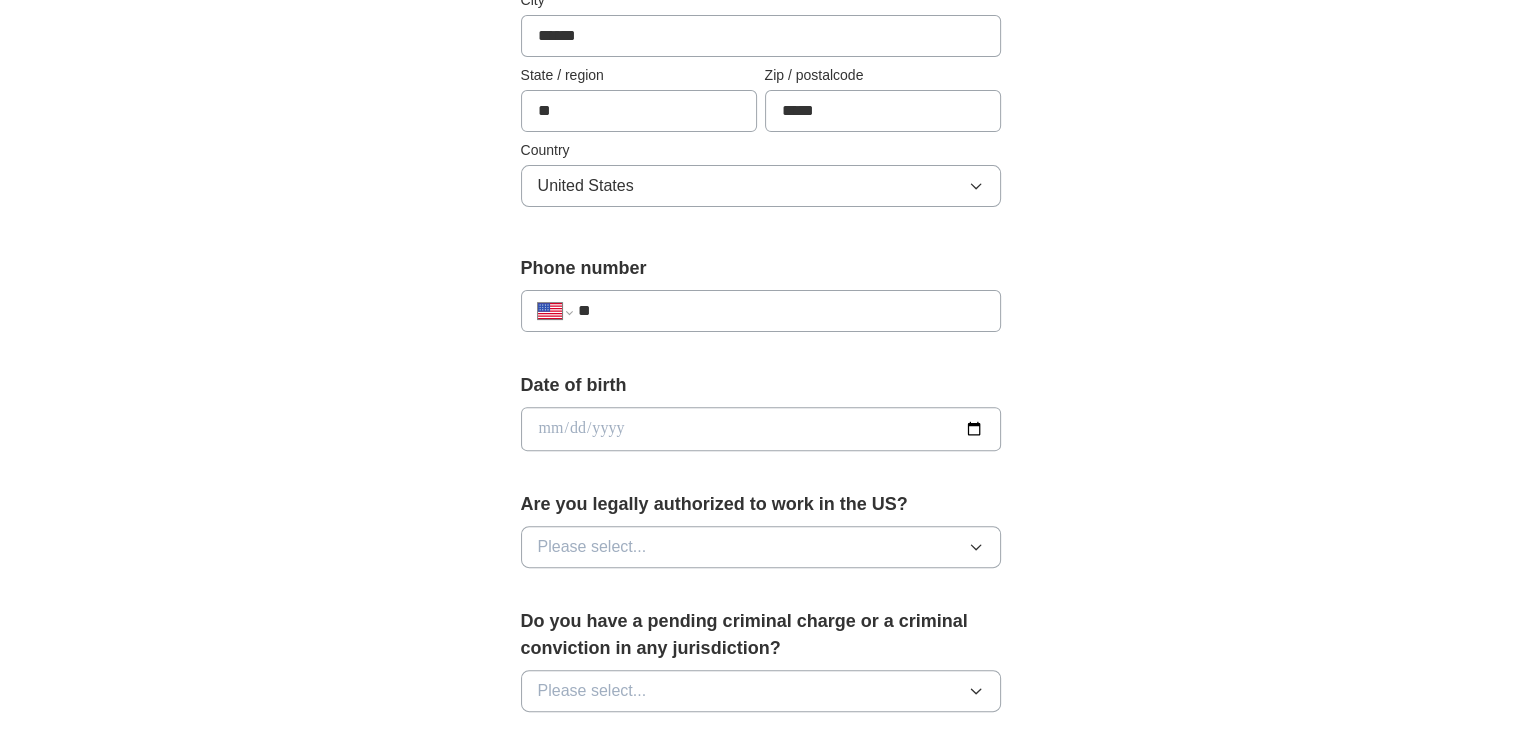 scroll, scrollTop: 556, scrollLeft: 0, axis: vertical 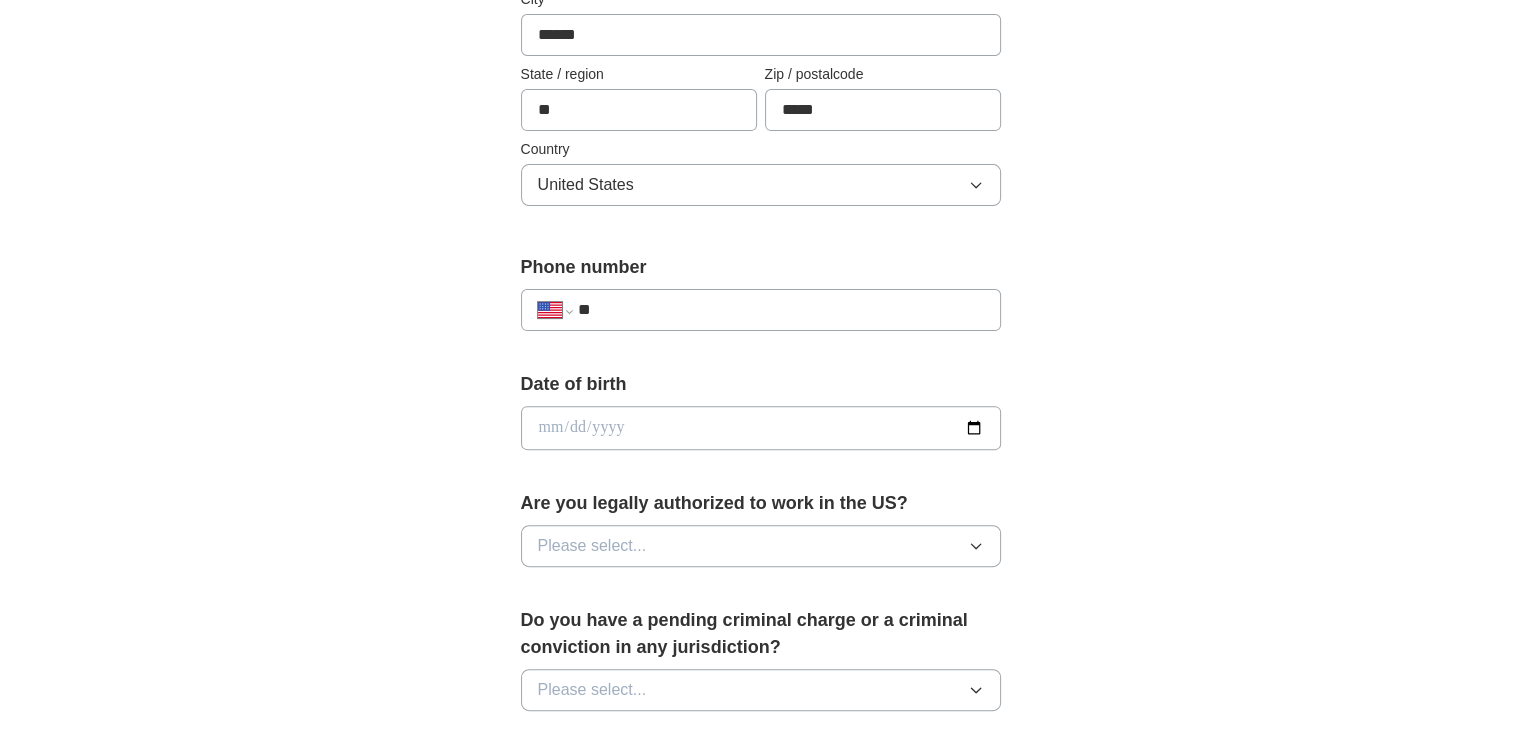 click on "**********" at bounding box center (761, 310) 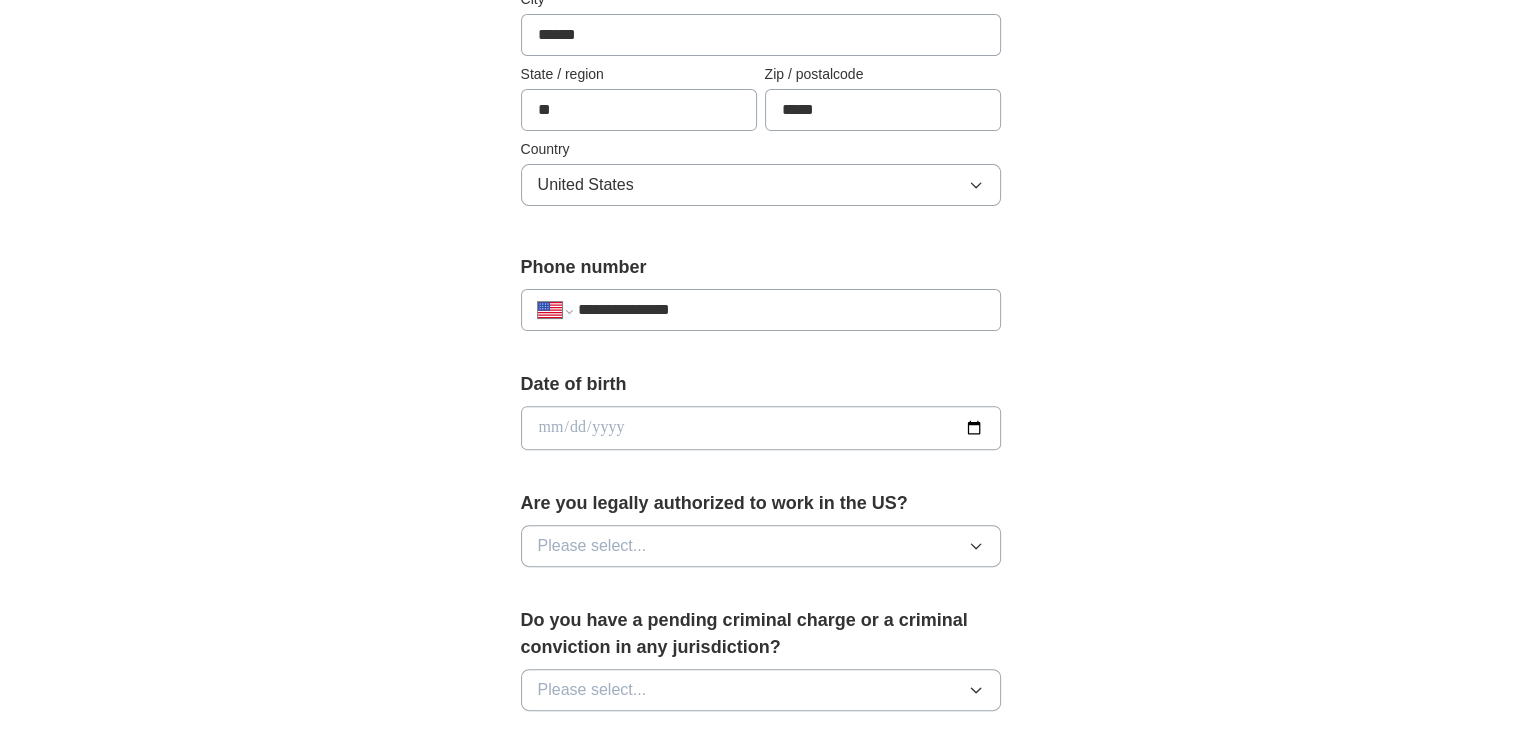 type on "**********" 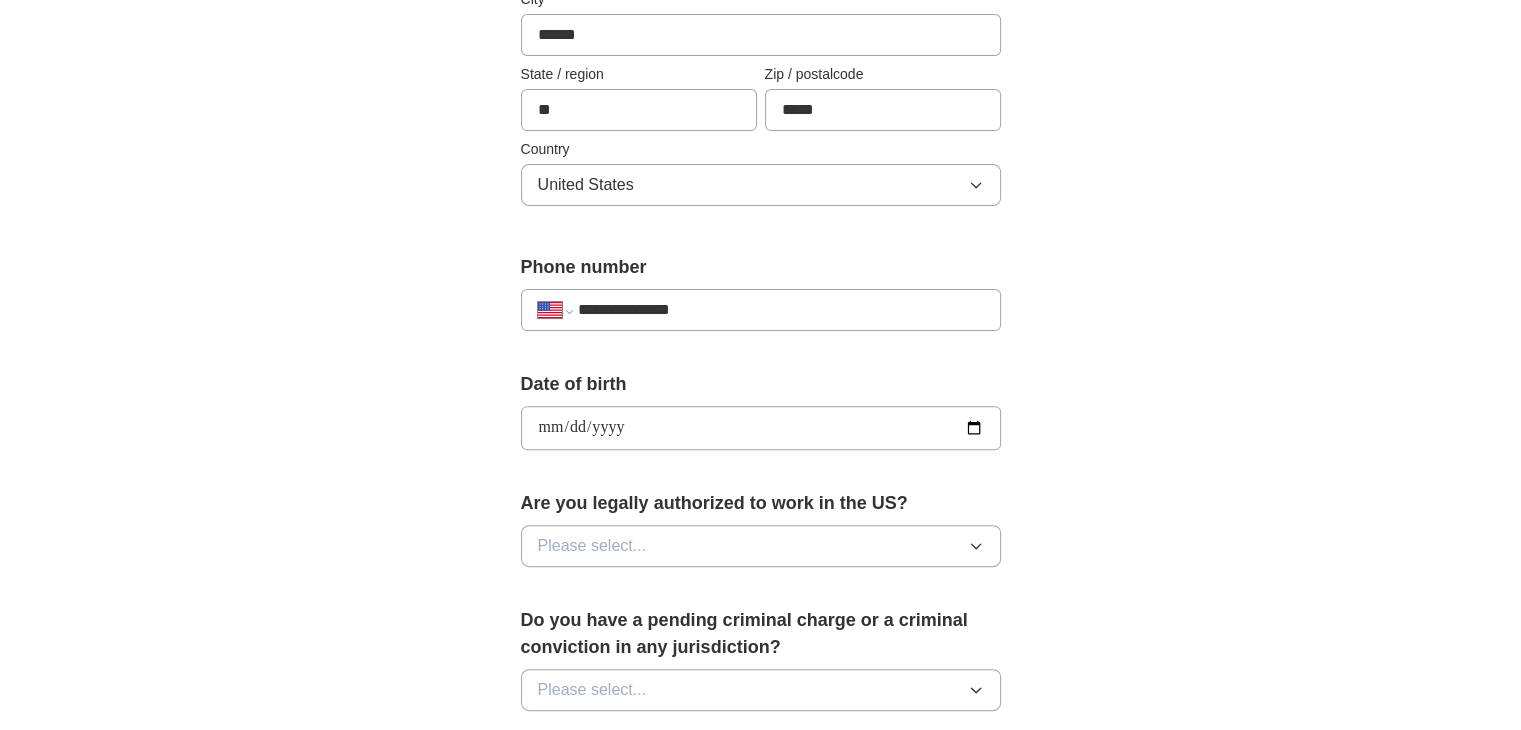 type on "**********" 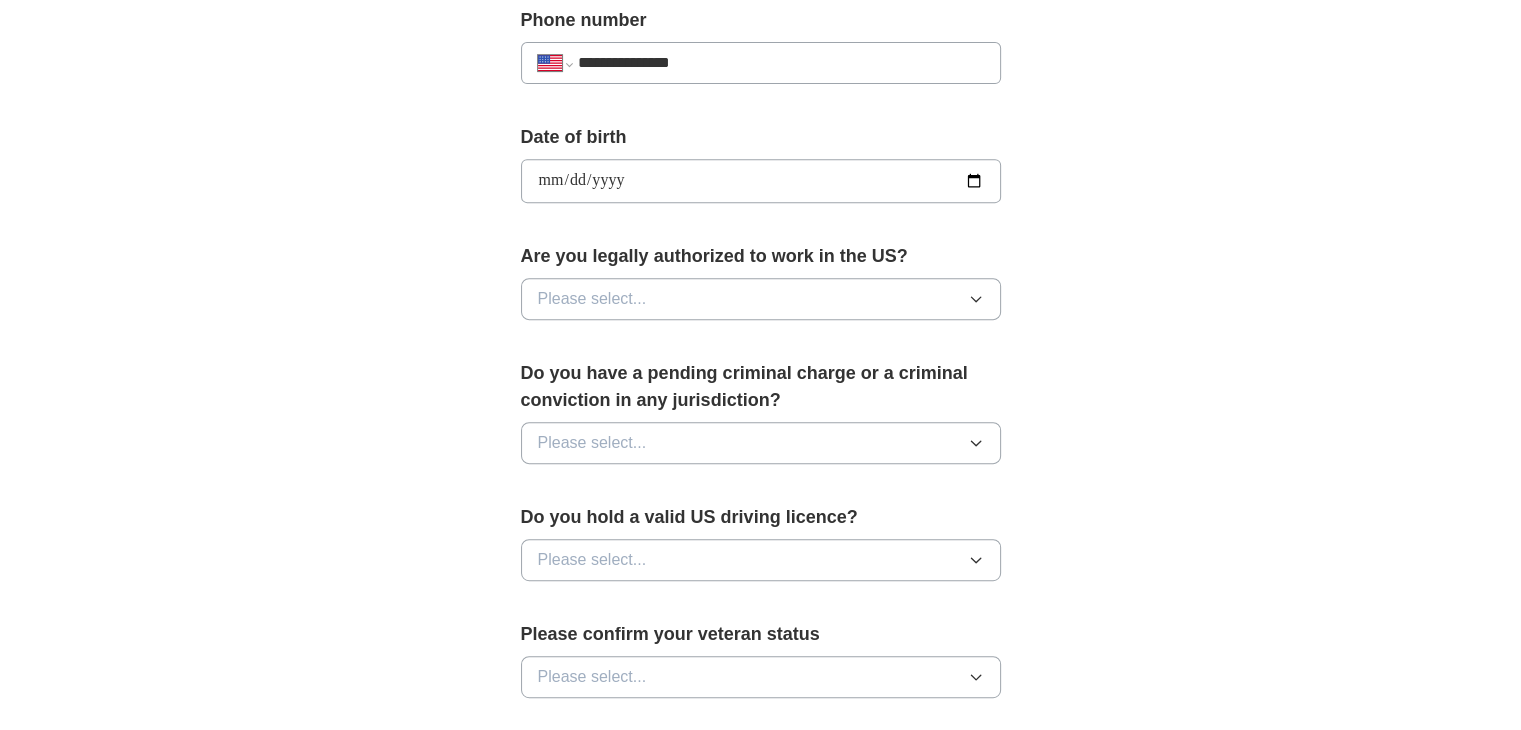 scroll, scrollTop: 806, scrollLeft: 0, axis: vertical 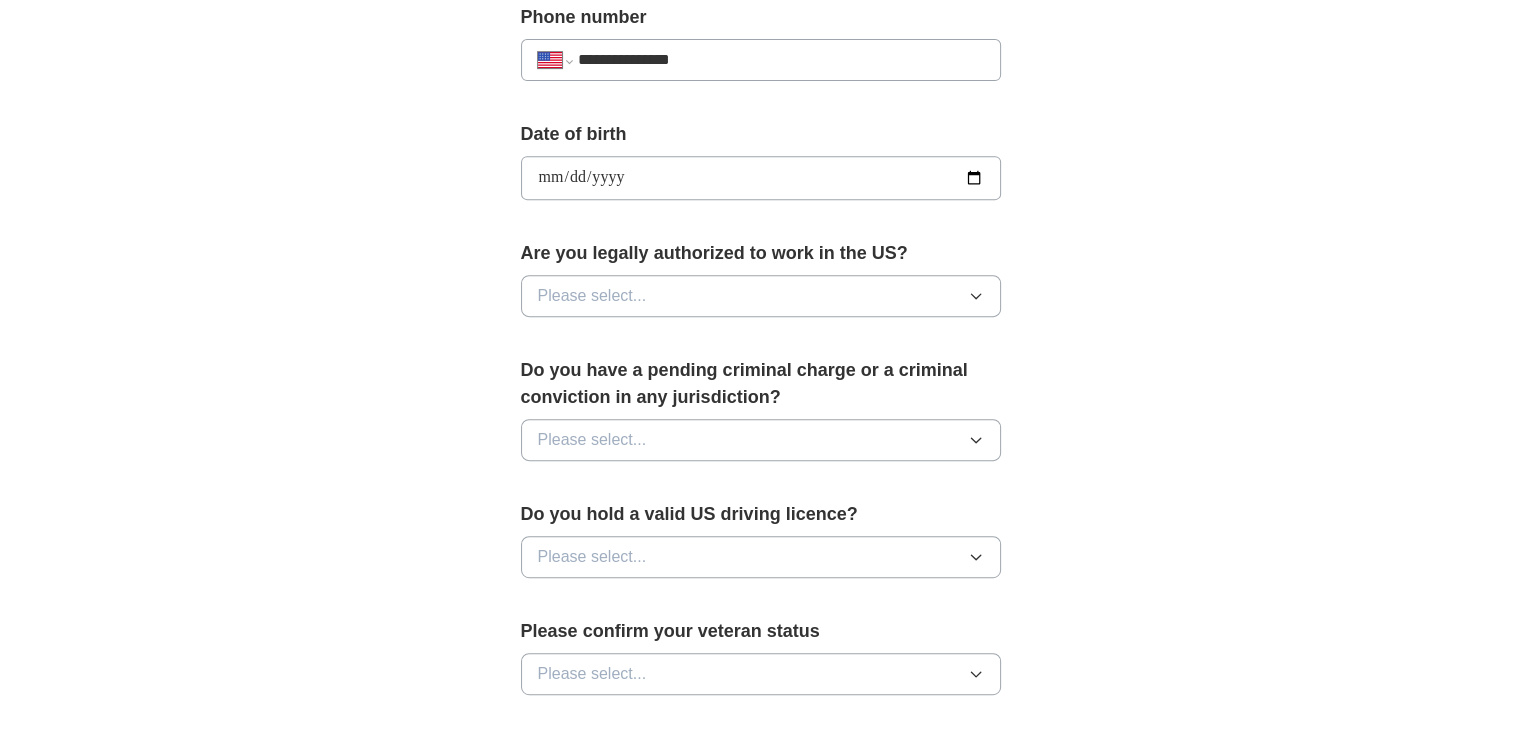 click on "Please select..." at bounding box center [592, 296] 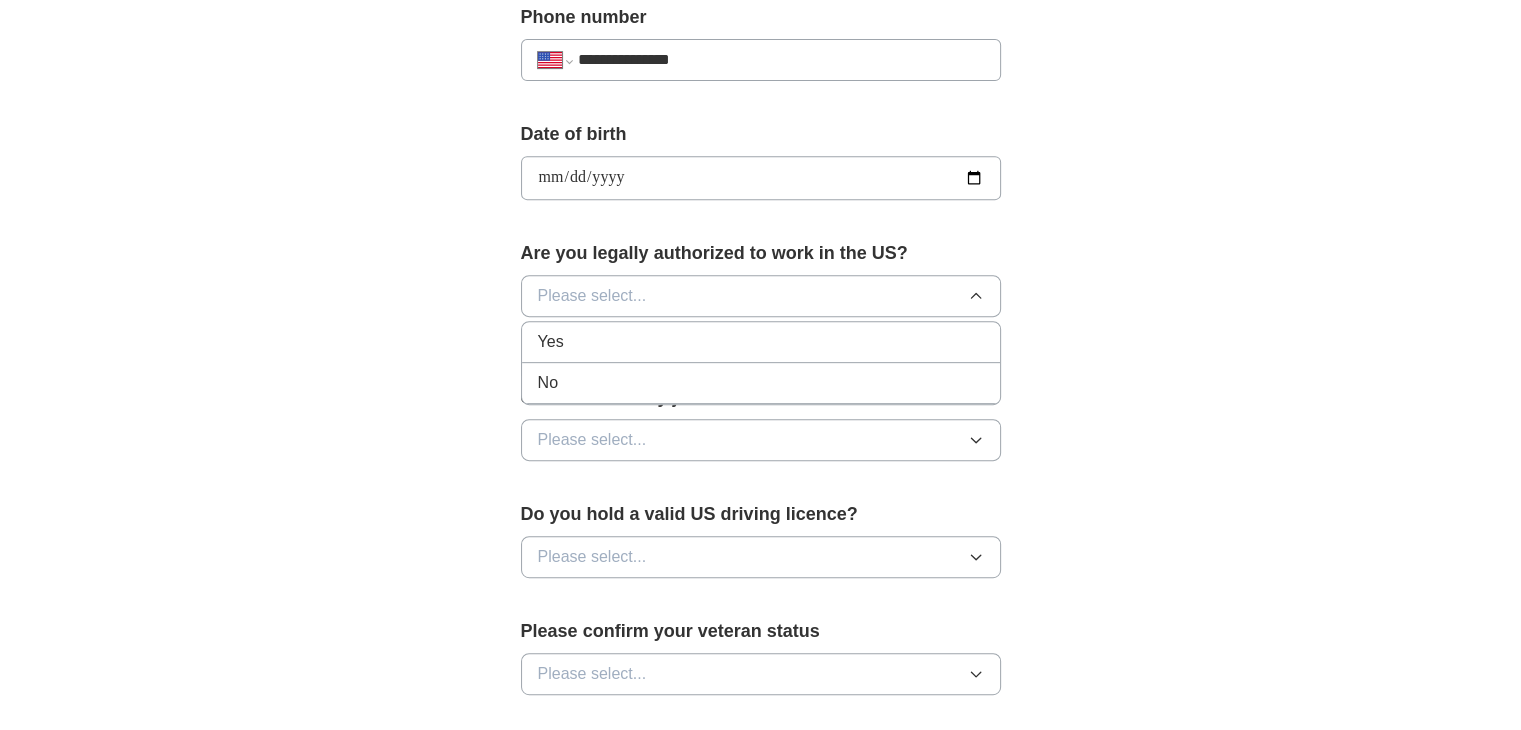 click on "Yes" at bounding box center (761, 342) 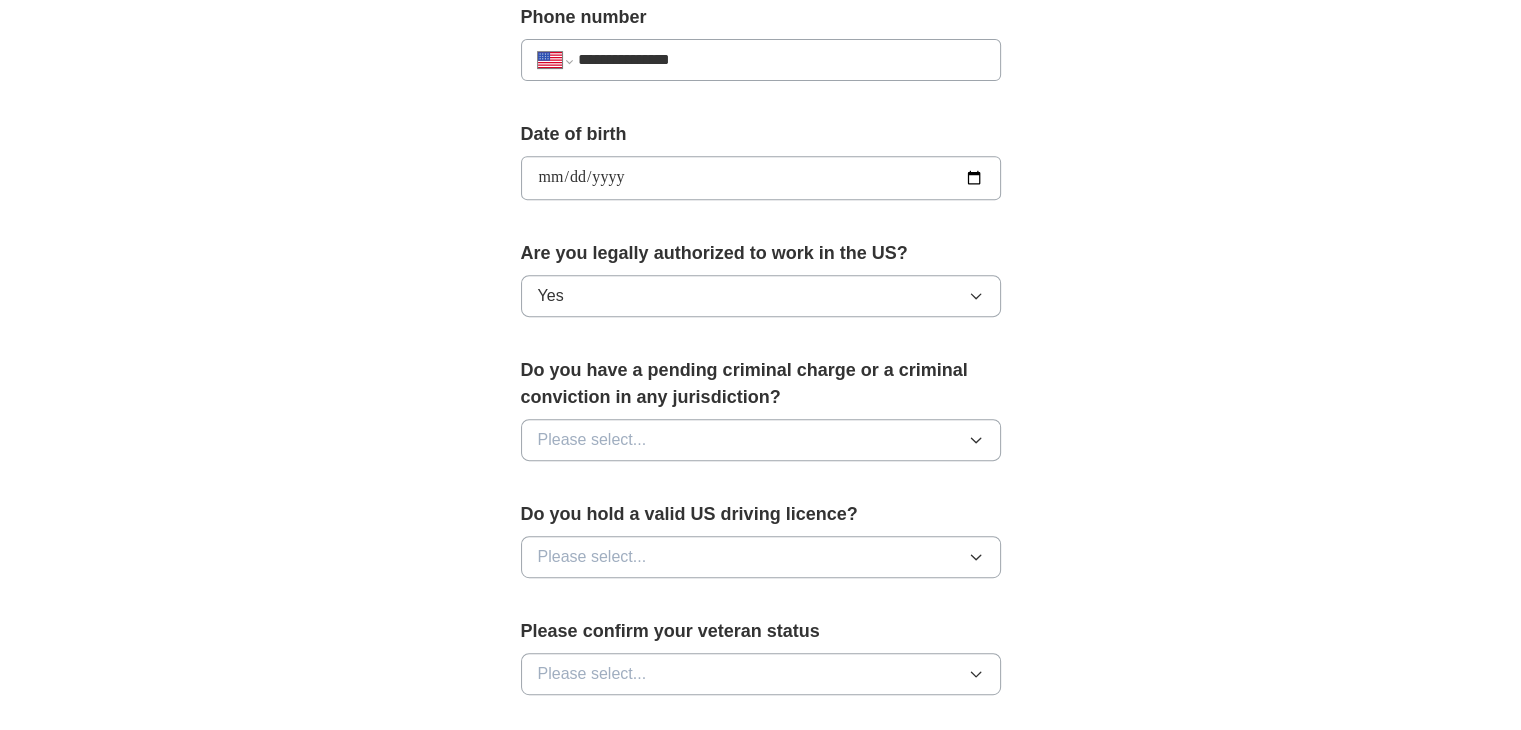 click on "Please select..." at bounding box center (592, 440) 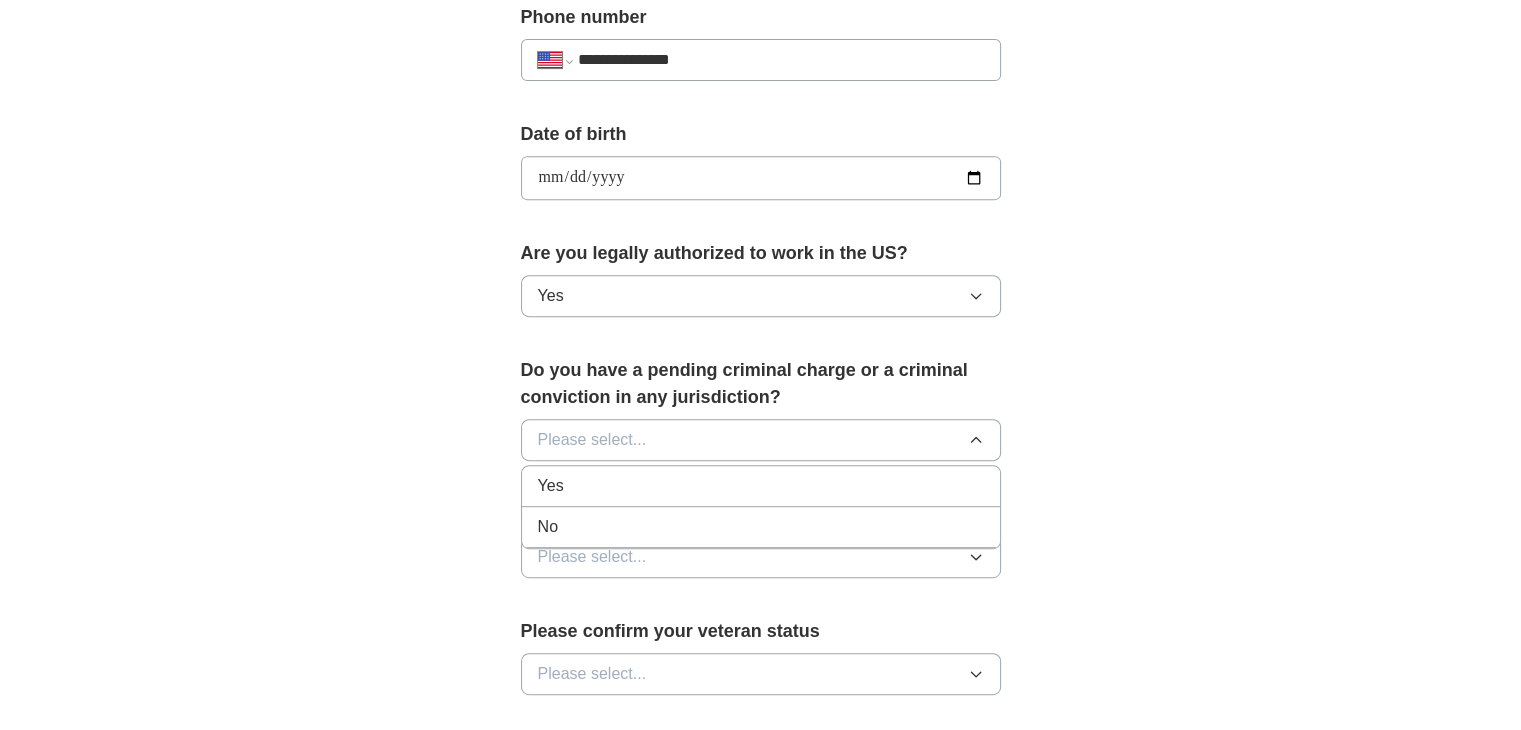 click on "No" at bounding box center [761, 527] 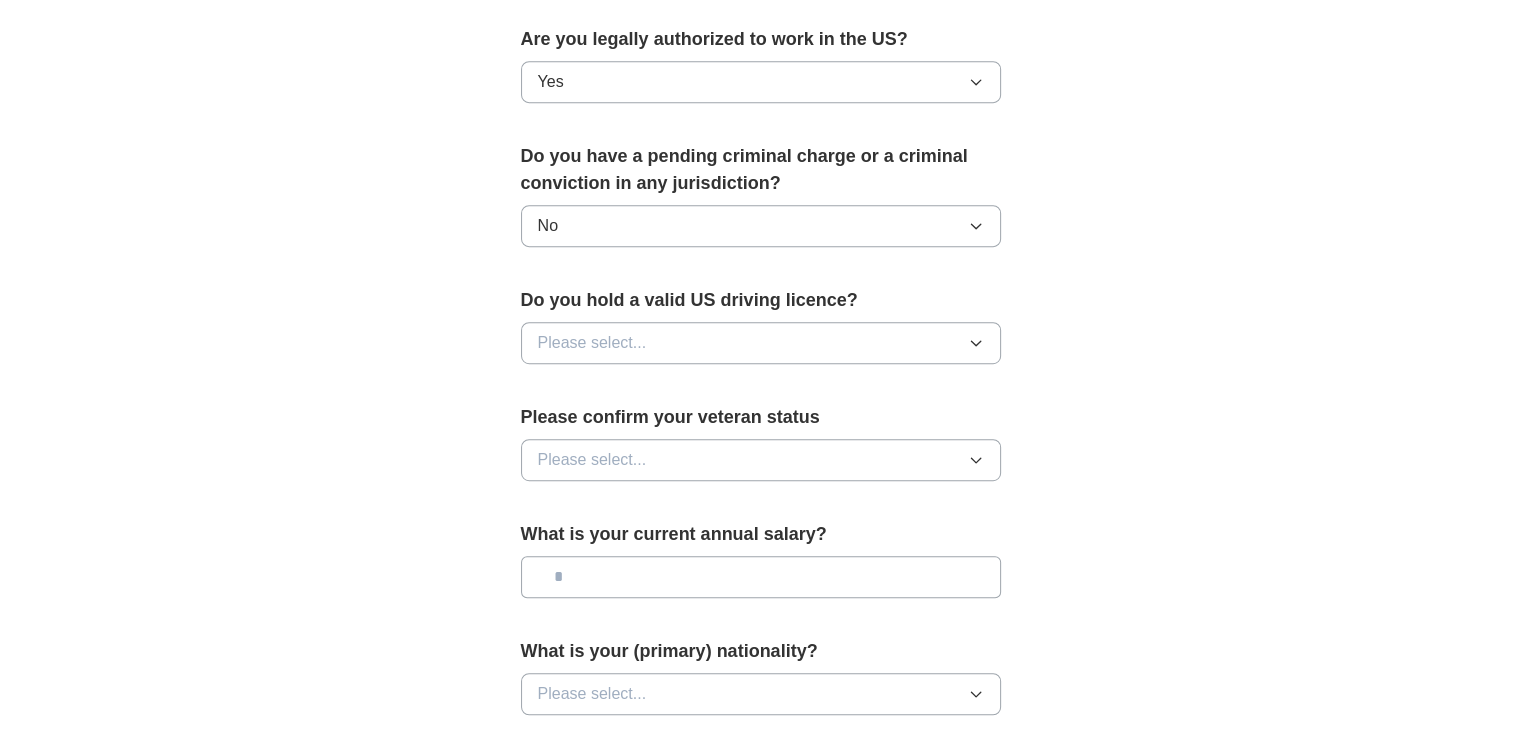 scroll, scrollTop: 1020, scrollLeft: 0, axis: vertical 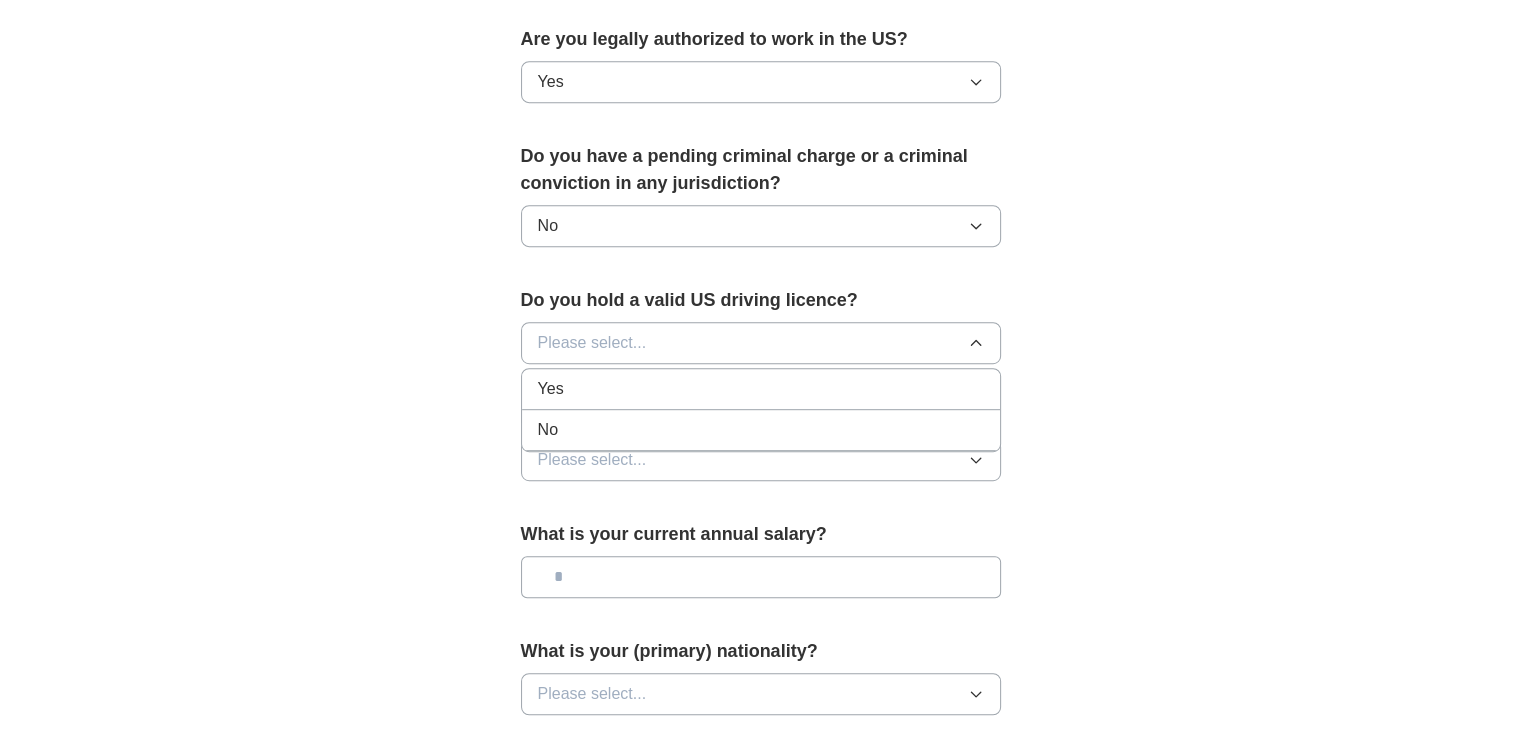 click on "Yes" at bounding box center (551, 389) 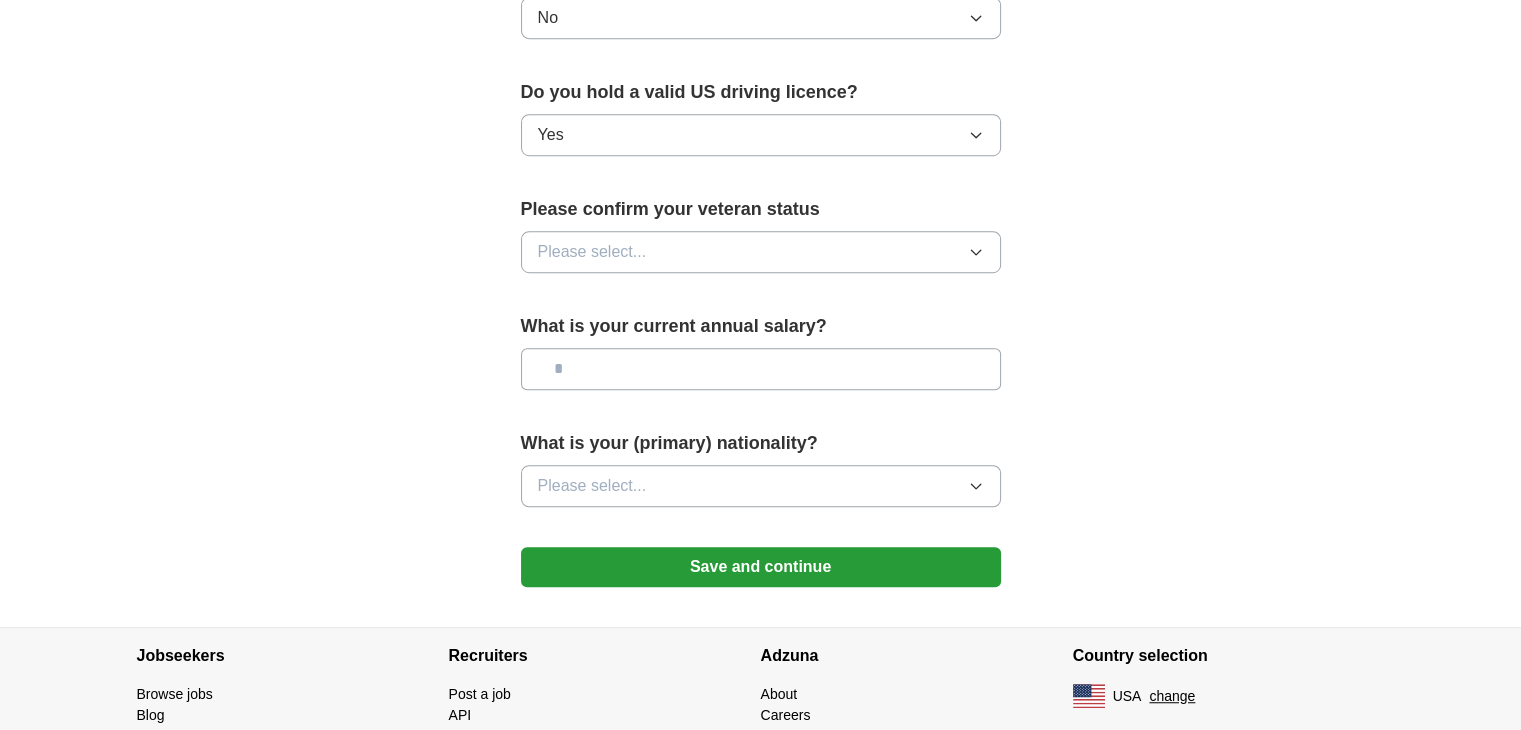 scroll, scrollTop: 1236, scrollLeft: 0, axis: vertical 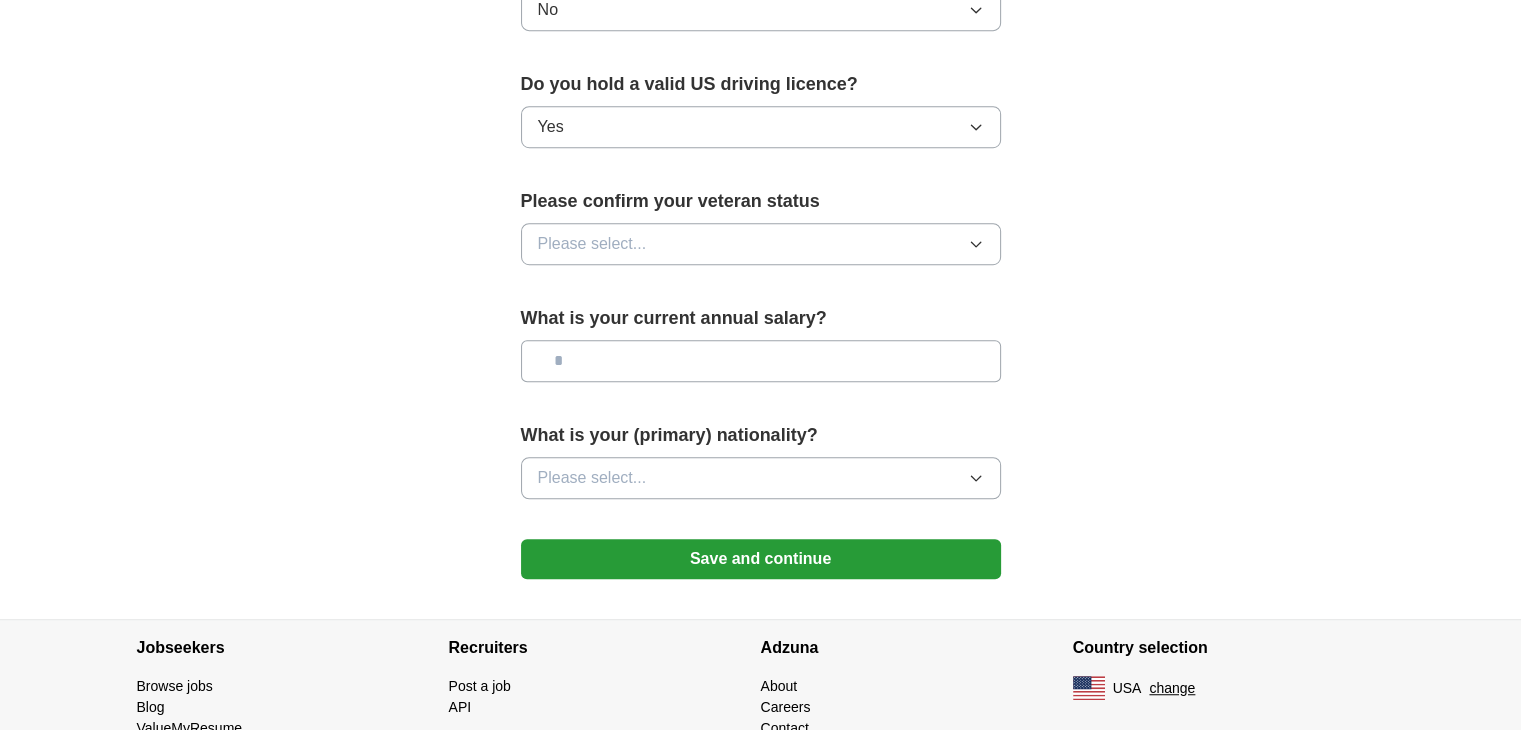 click on "Please select..." at bounding box center (592, 244) 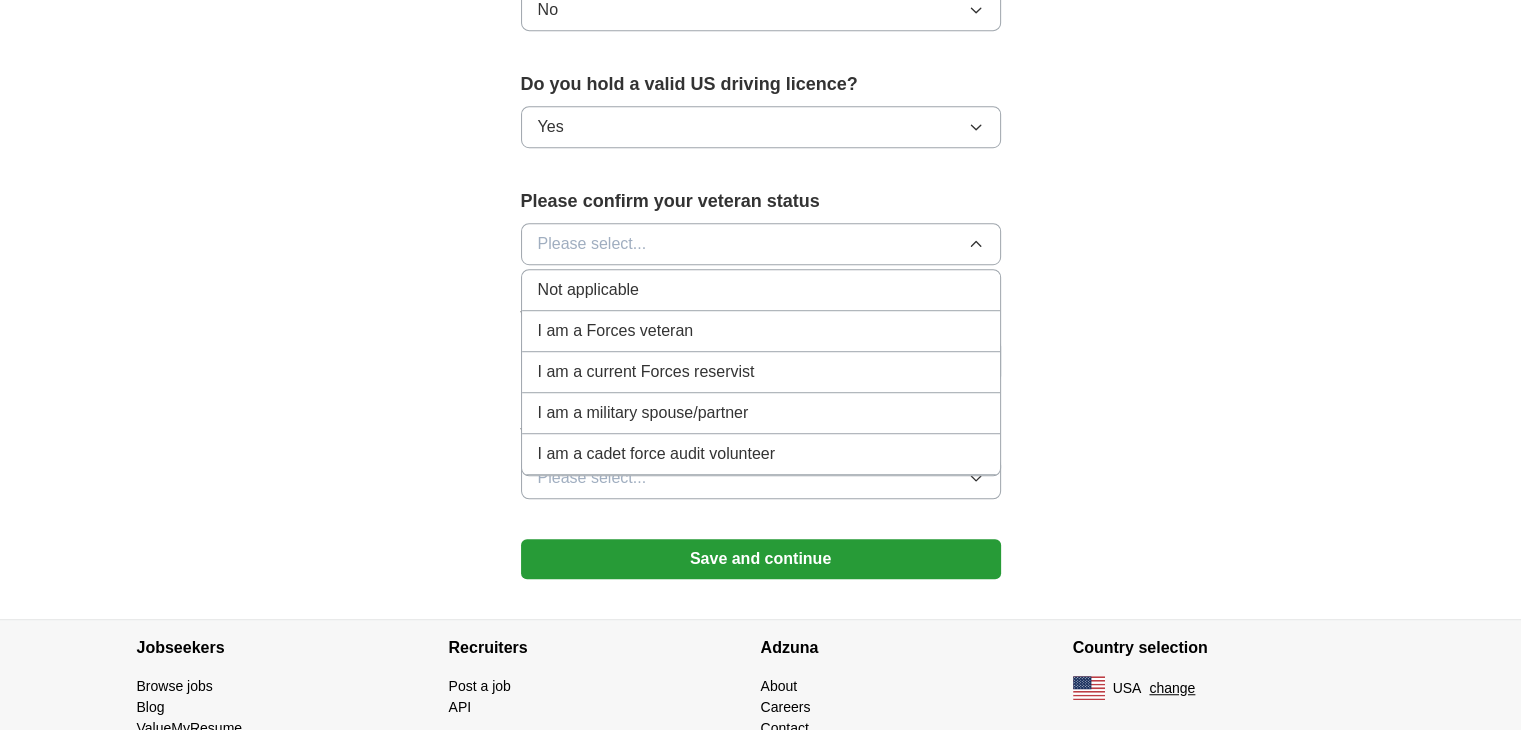 click on "Not applicable" at bounding box center [588, 290] 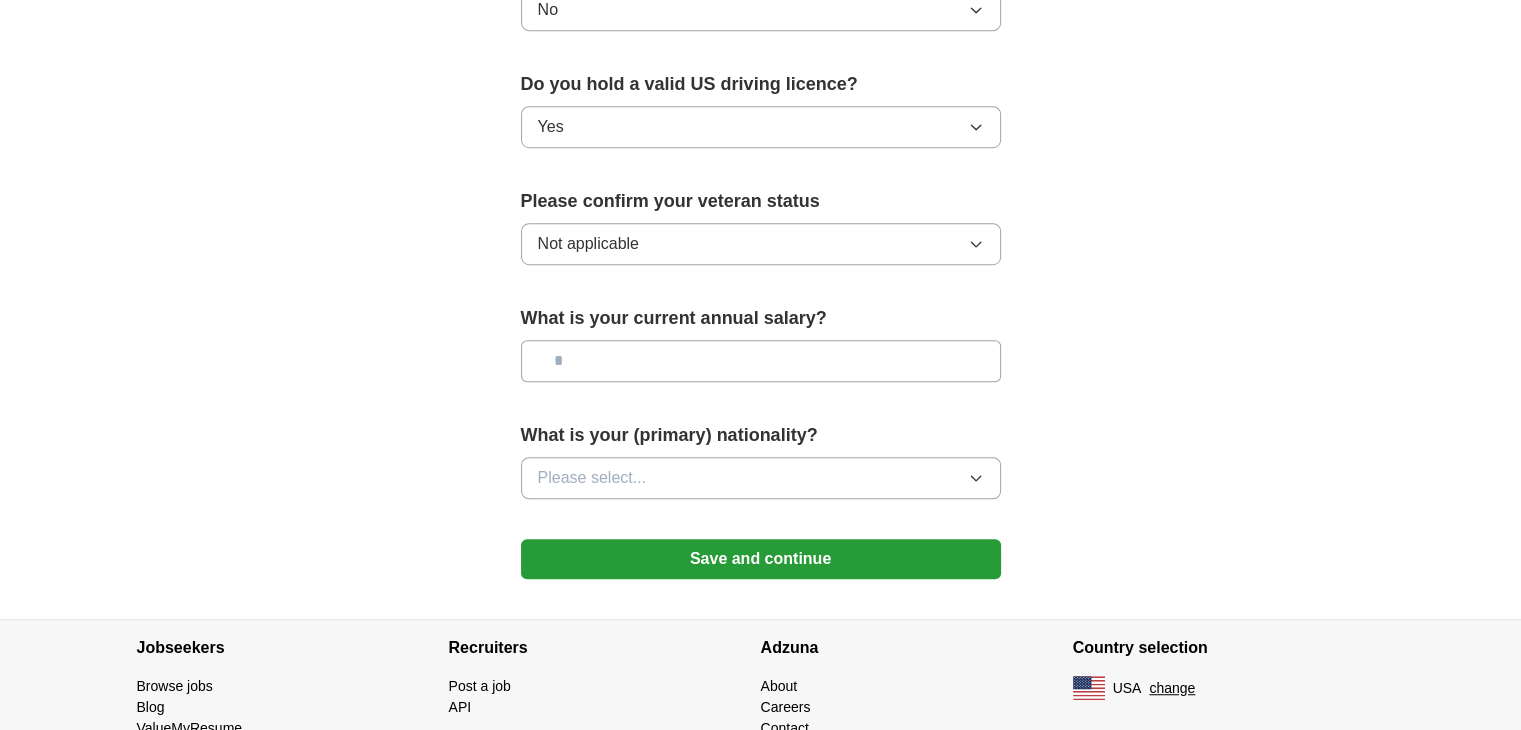 click at bounding box center (761, 361) 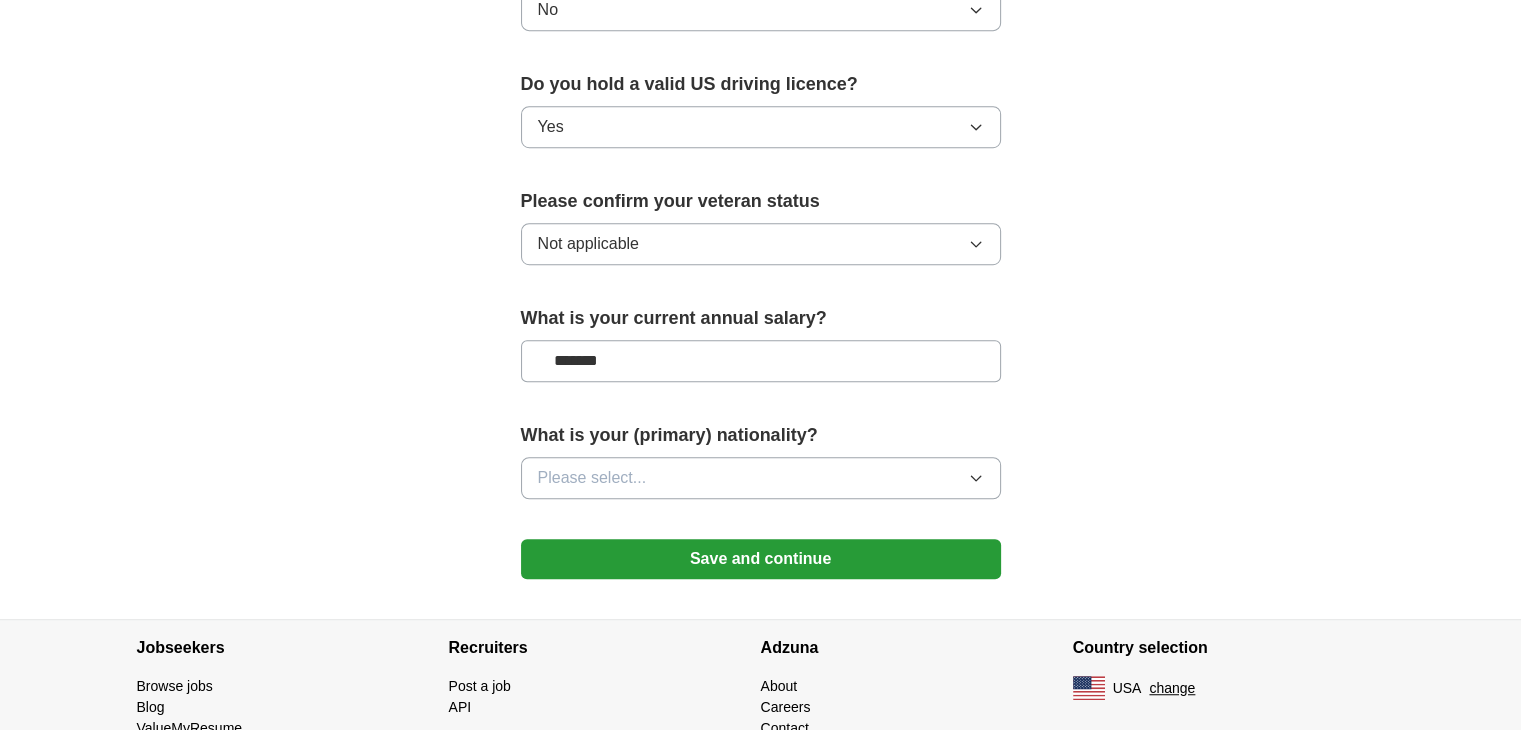 scroll, scrollTop: 1321, scrollLeft: 0, axis: vertical 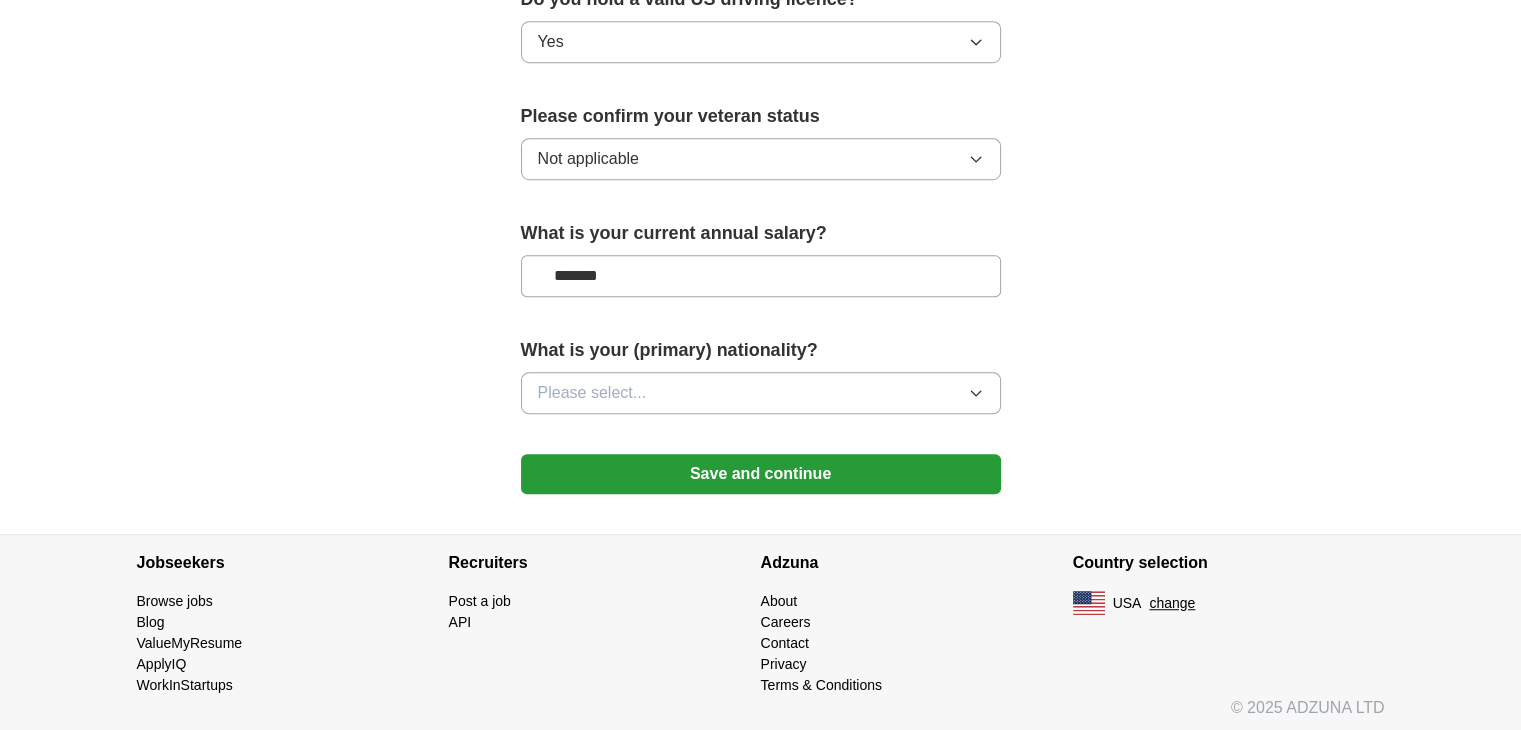 type on "*******" 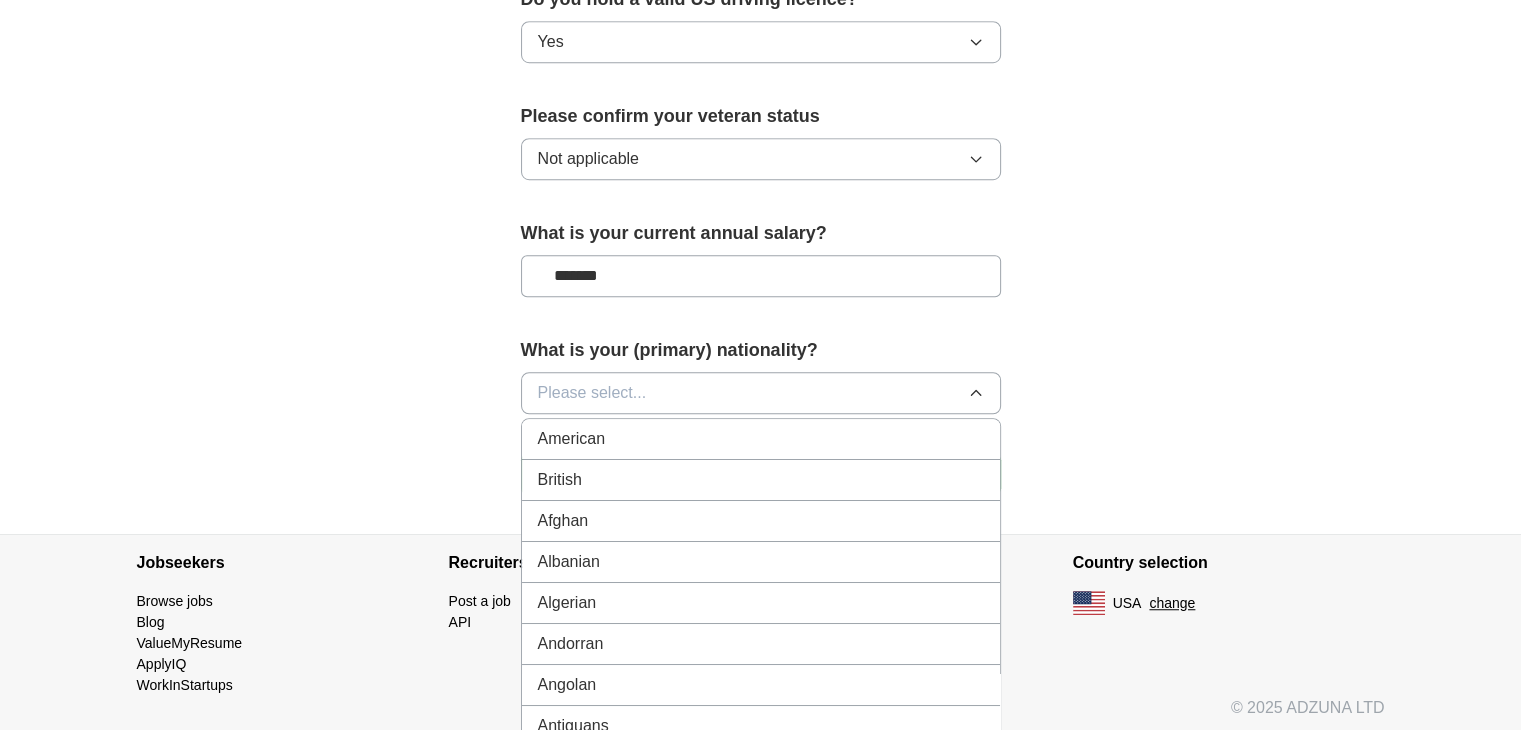 type 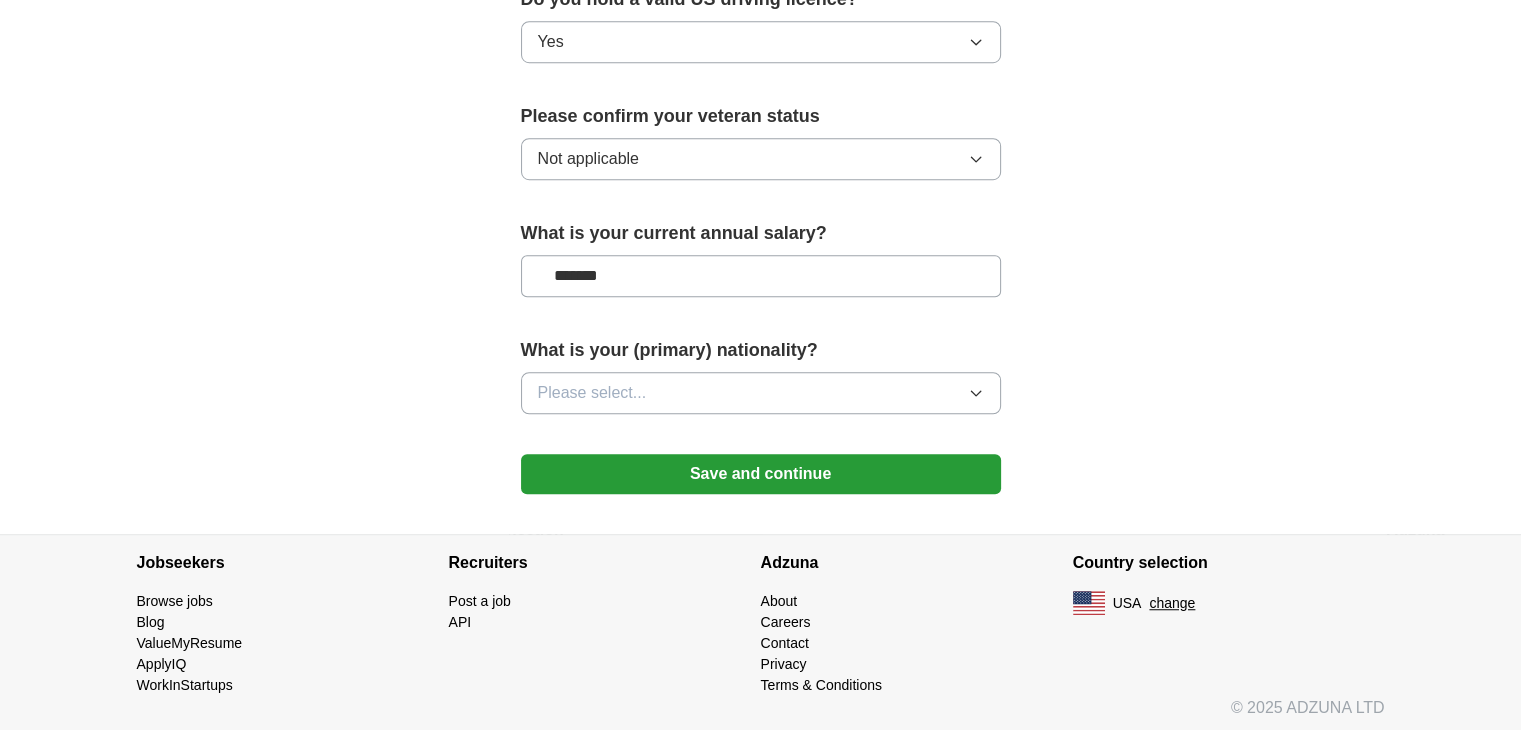 click on "Please select..." at bounding box center (592, 393) 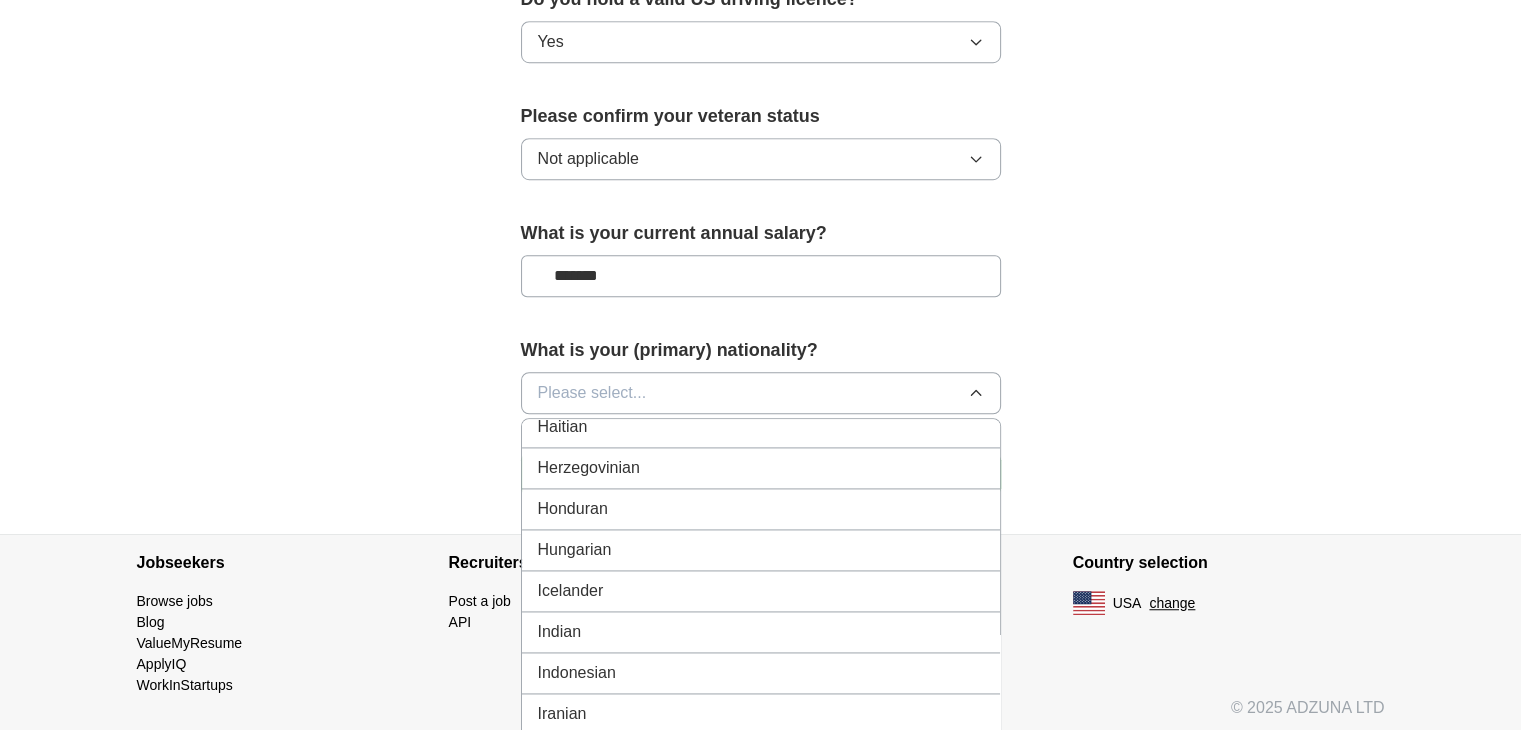 scroll, scrollTop: 3086, scrollLeft: 0, axis: vertical 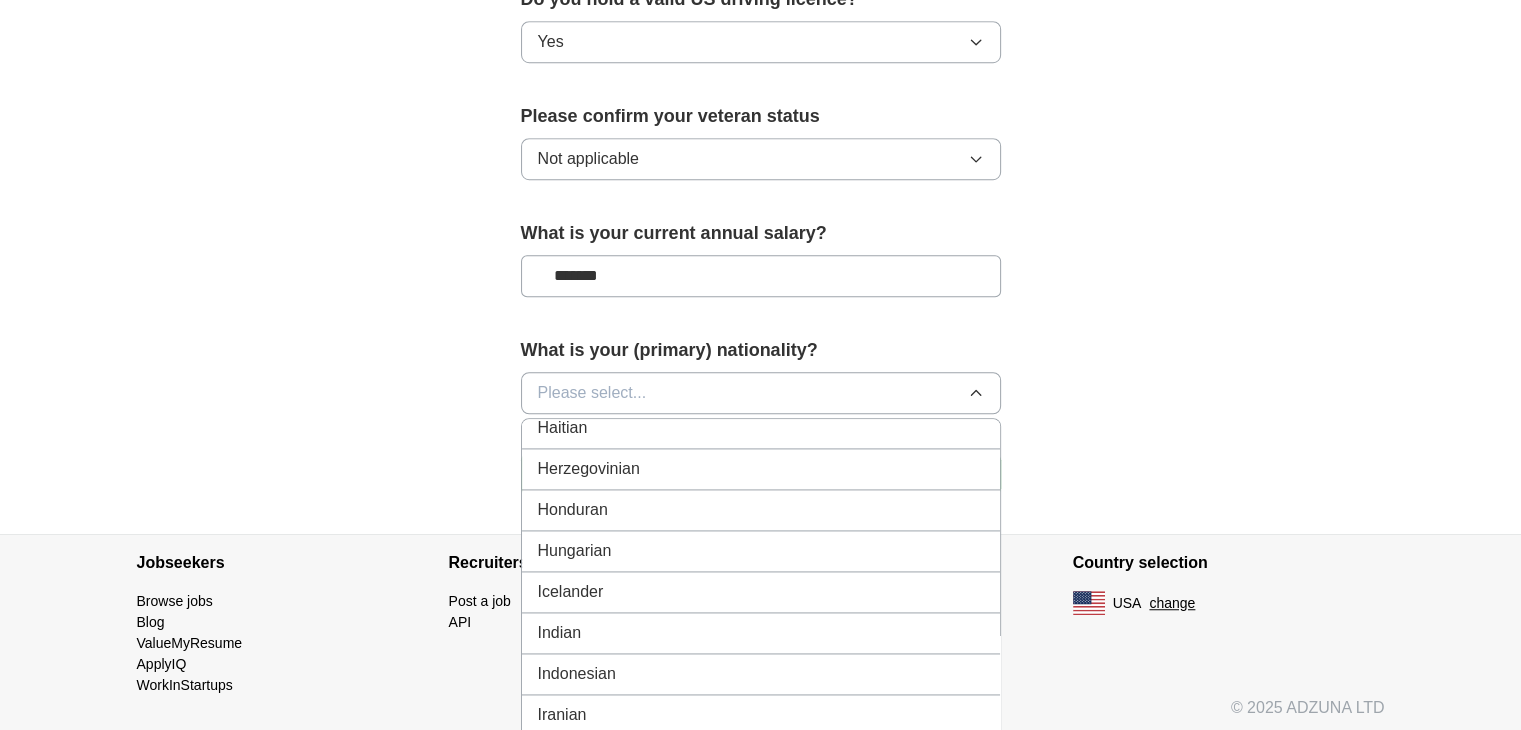 click on "Indian" at bounding box center (761, 633) 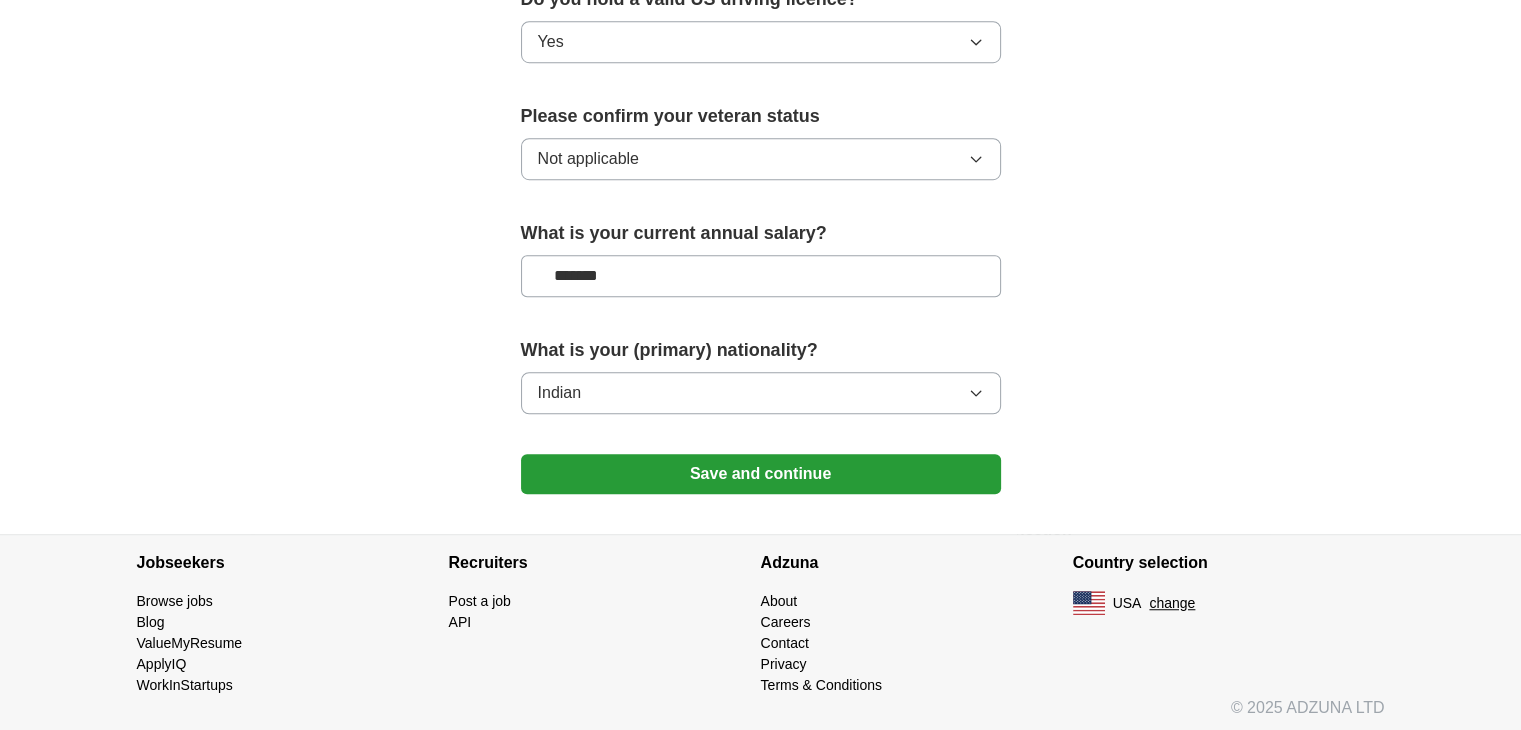 click on "Save and continue" at bounding box center [761, 474] 